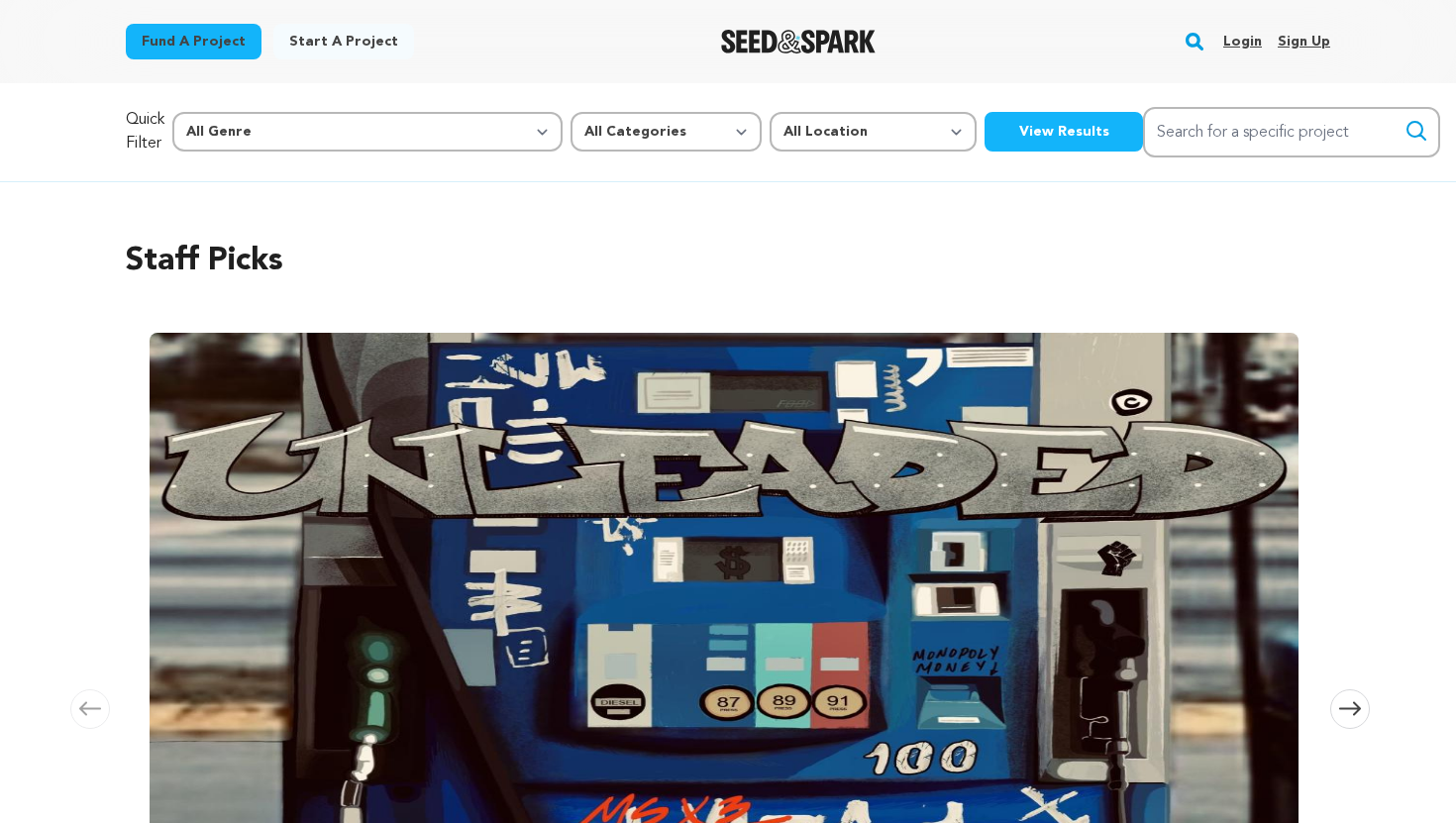 scroll, scrollTop: 0, scrollLeft: 0, axis: both 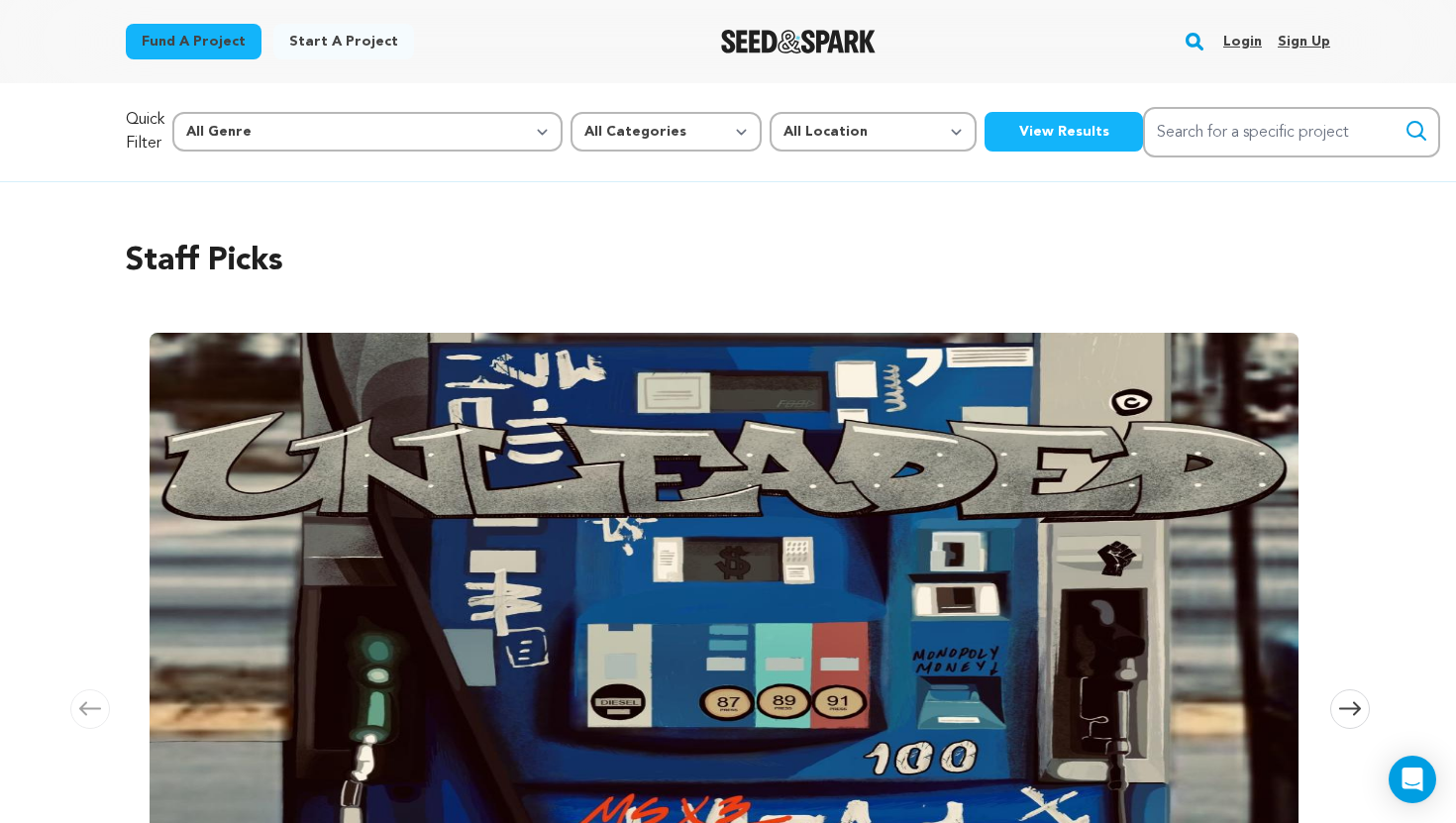click on "Login" at bounding box center (1242, 42) 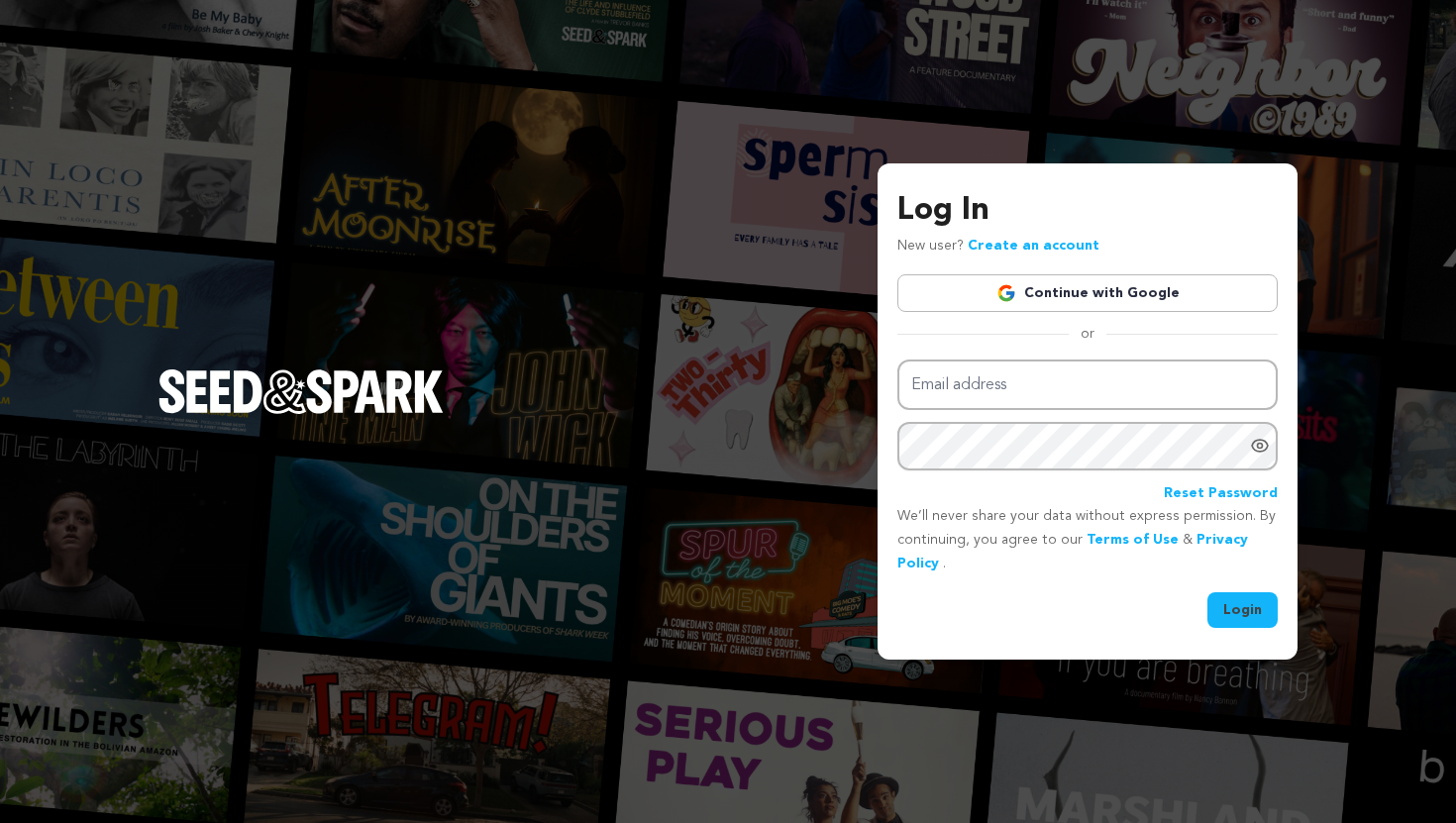 scroll, scrollTop: 0, scrollLeft: 0, axis: both 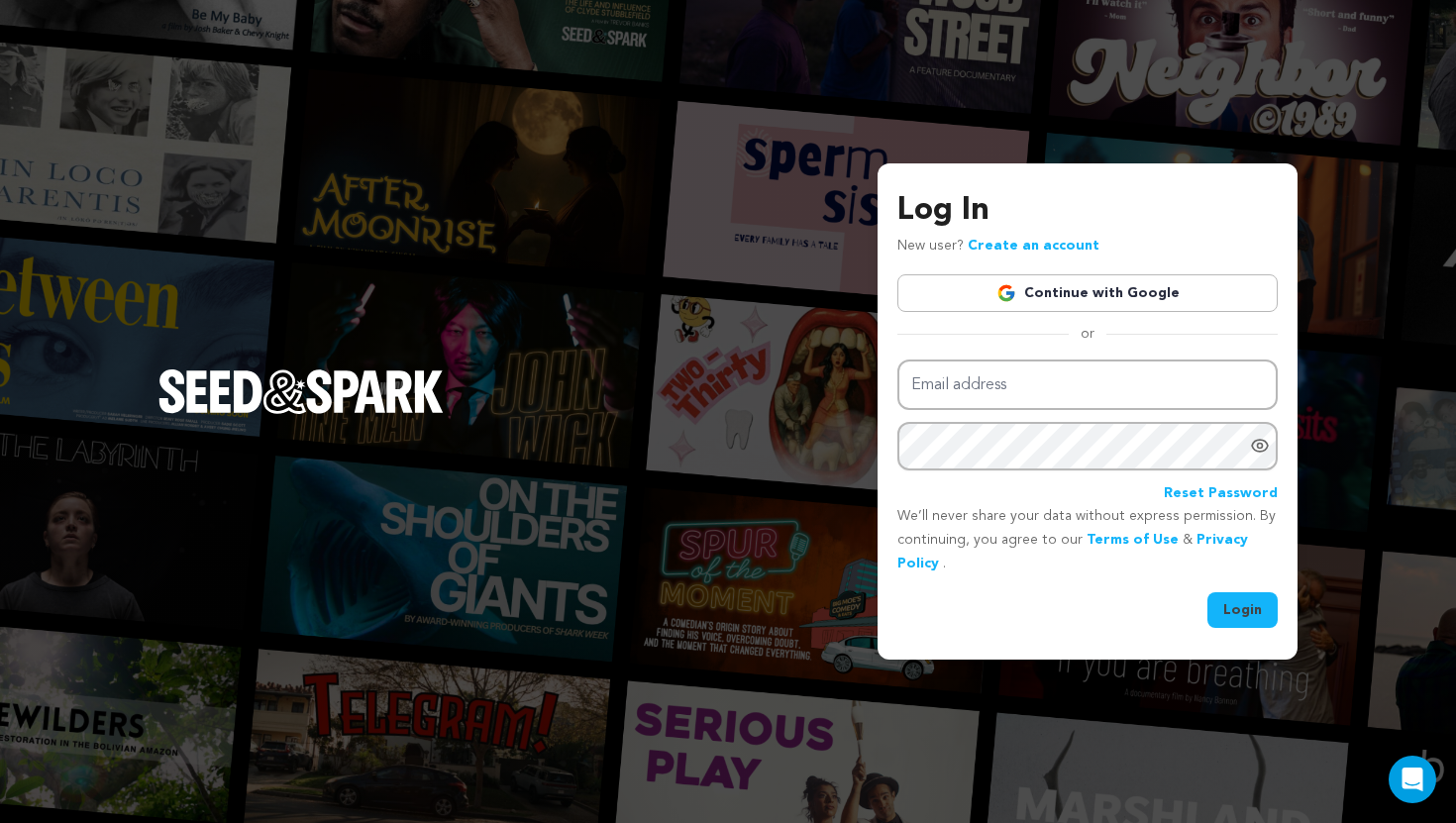 click on "Continue with Google" at bounding box center (1088, 293) 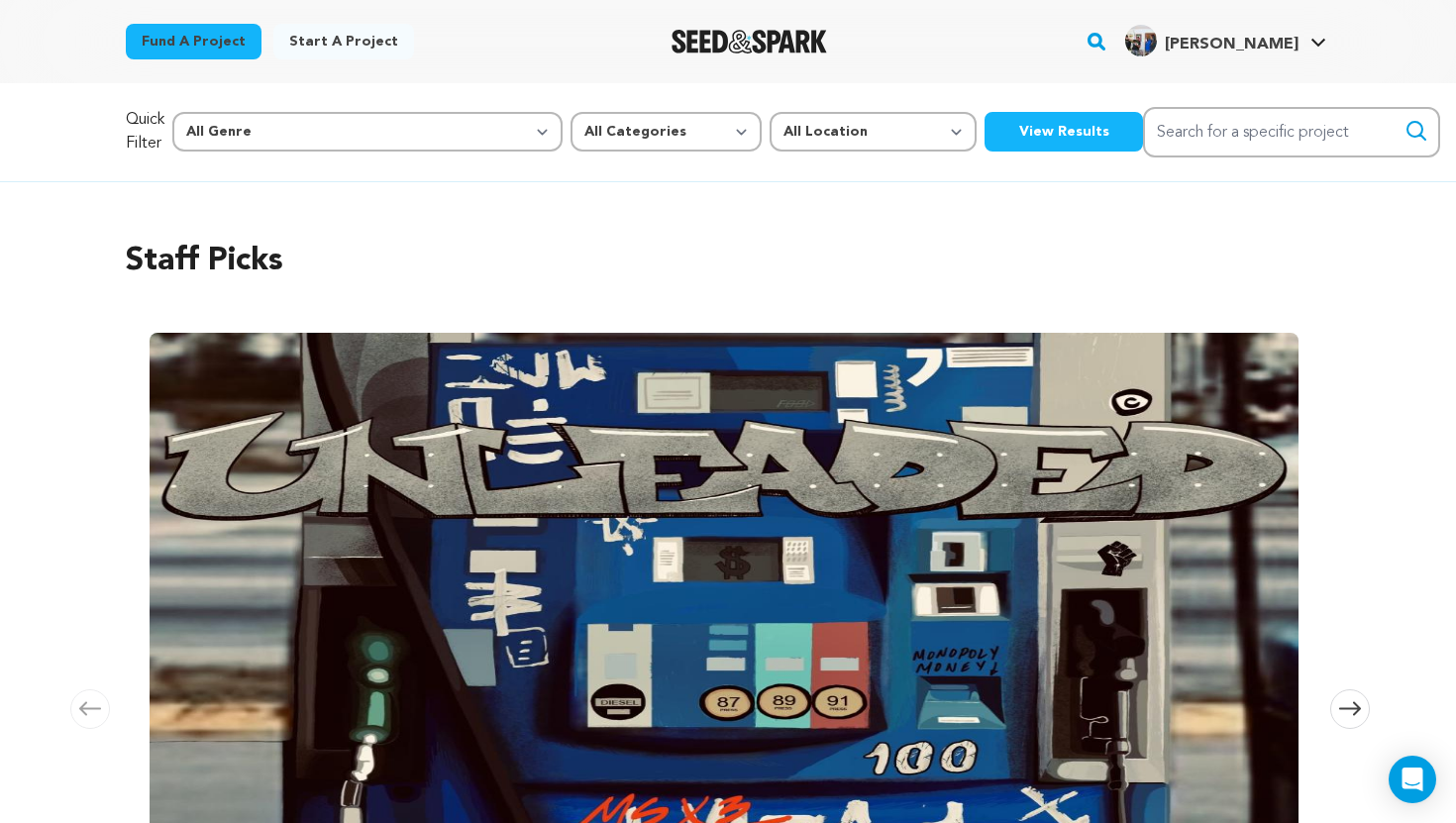 scroll, scrollTop: 0, scrollLeft: 0, axis: both 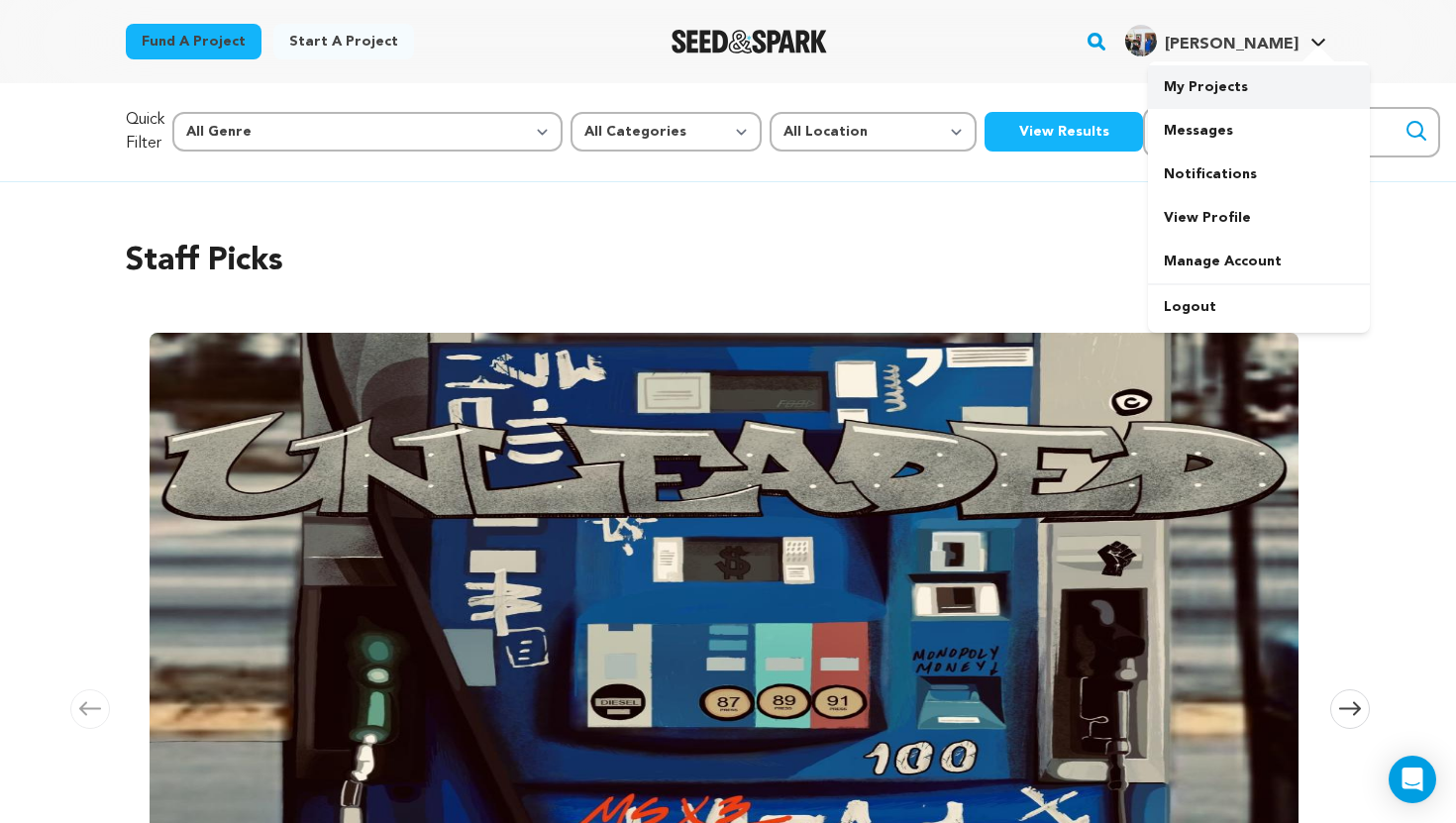 click on "My Projects" at bounding box center (1259, 87) 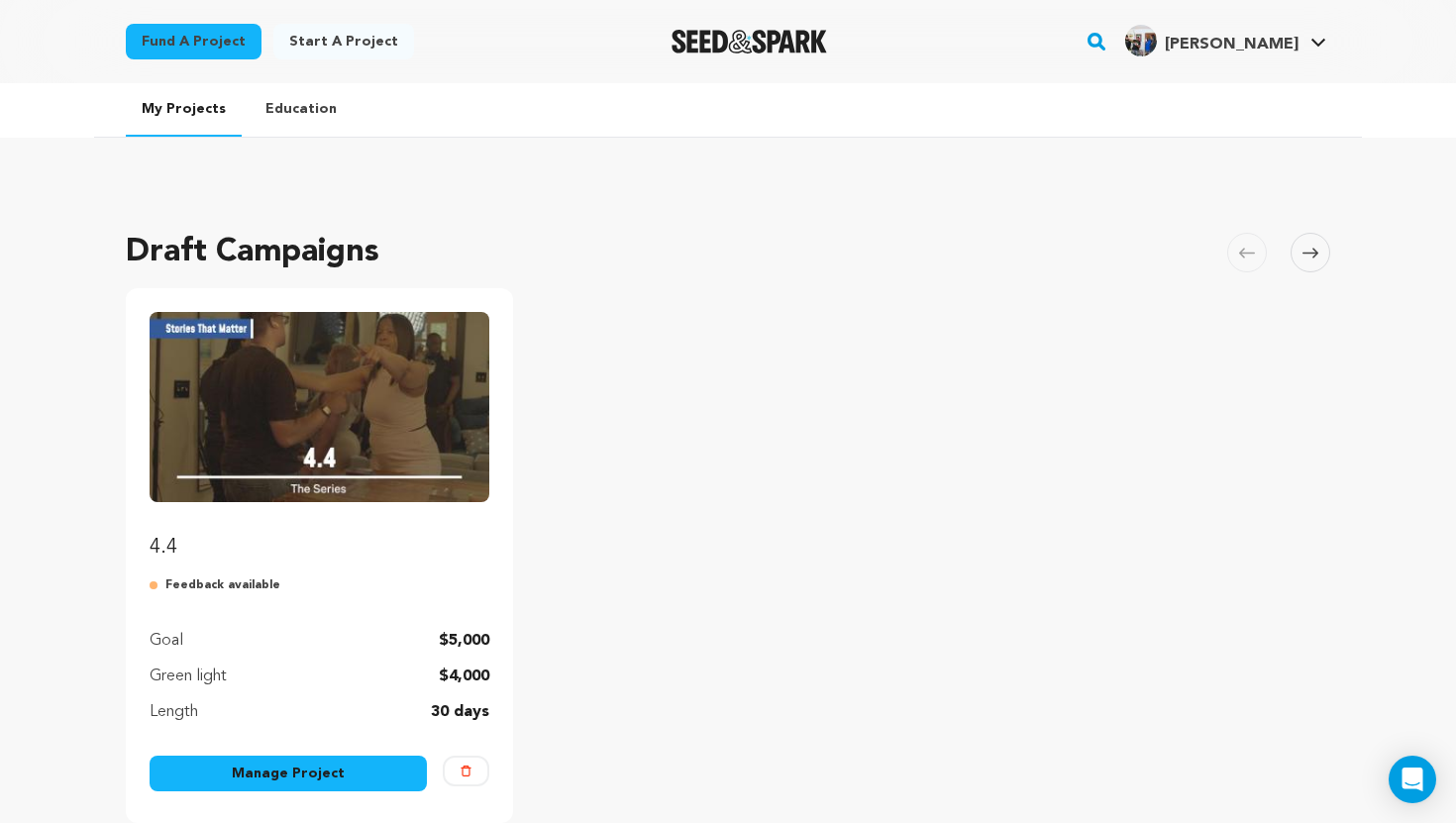 scroll, scrollTop: 0, scrollLeft: 0, axis: both 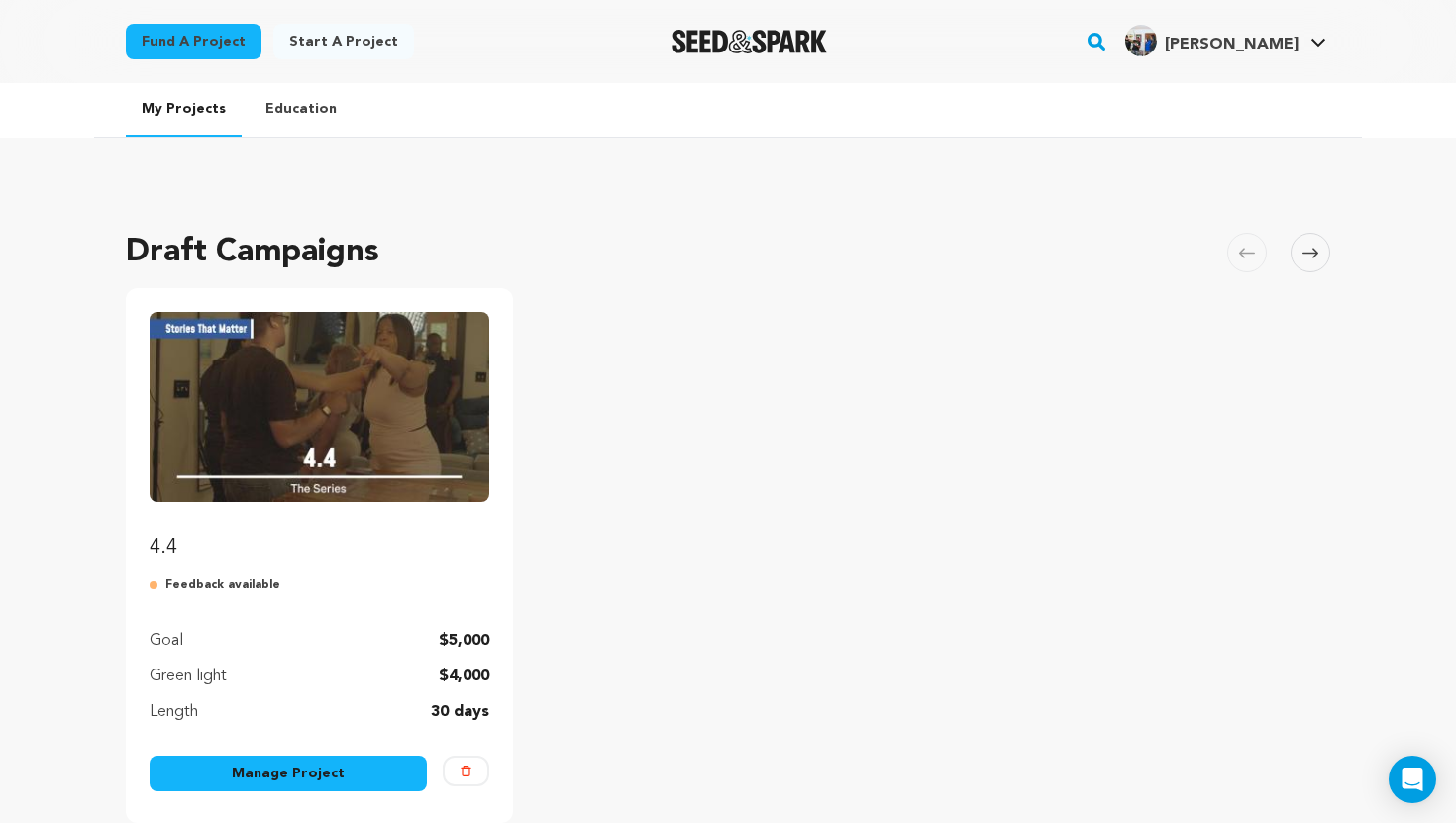 click on "Manage Project" at bounding box center (288, 773) 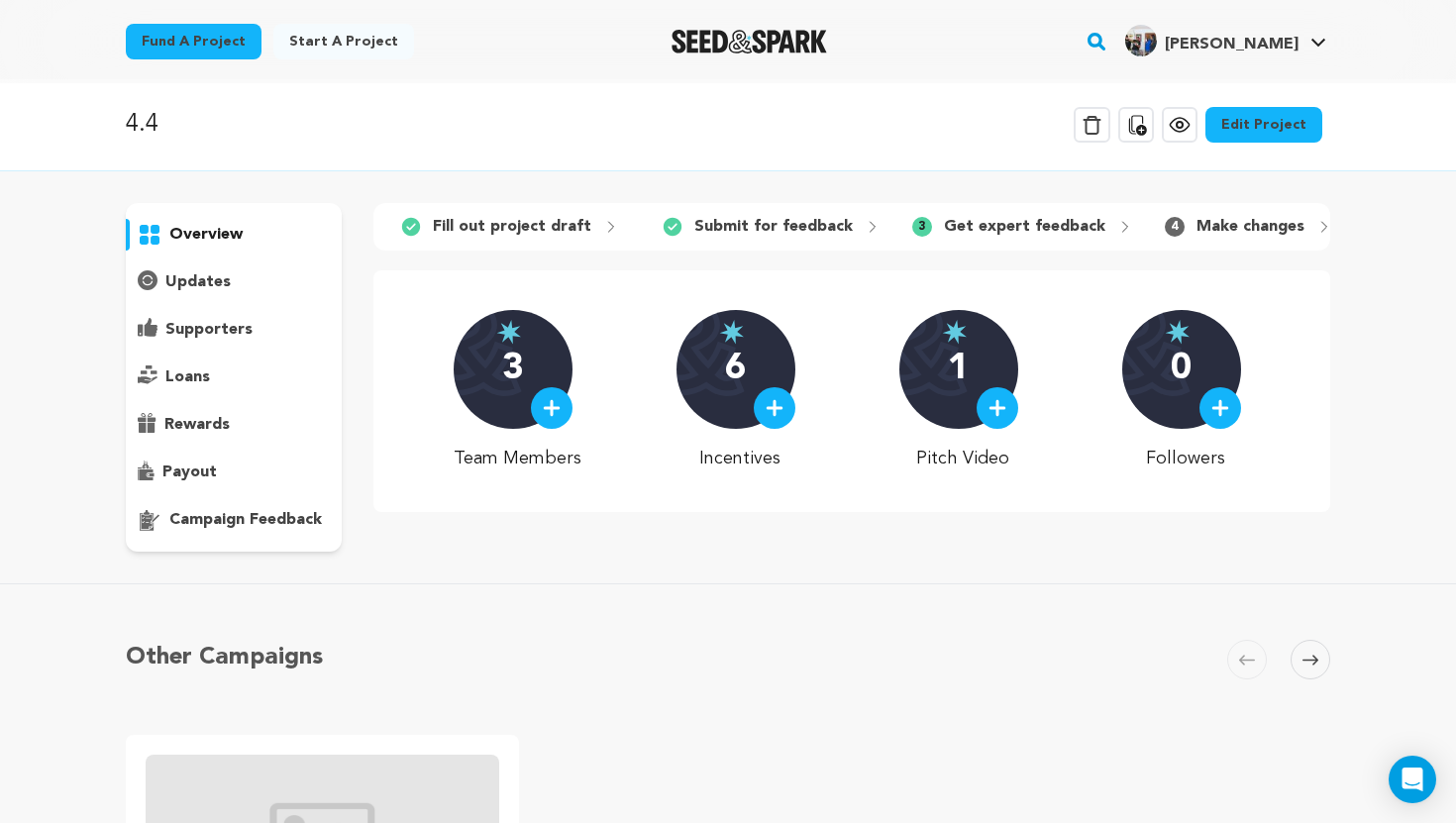 scroll, scrollTop: 0, scrollLeft: 0, axis: both 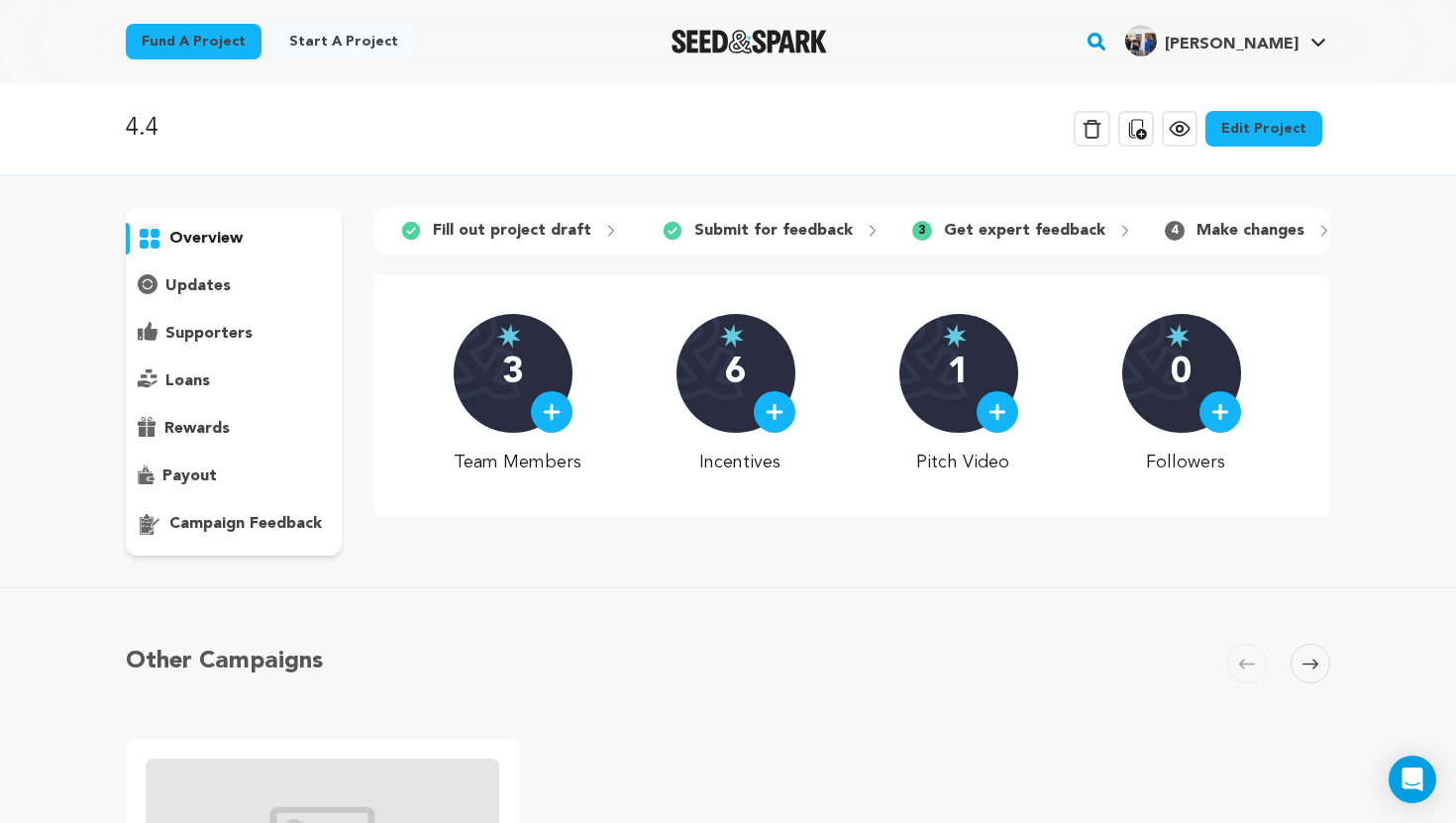 click on "updates" at bounding box center [198, 286] 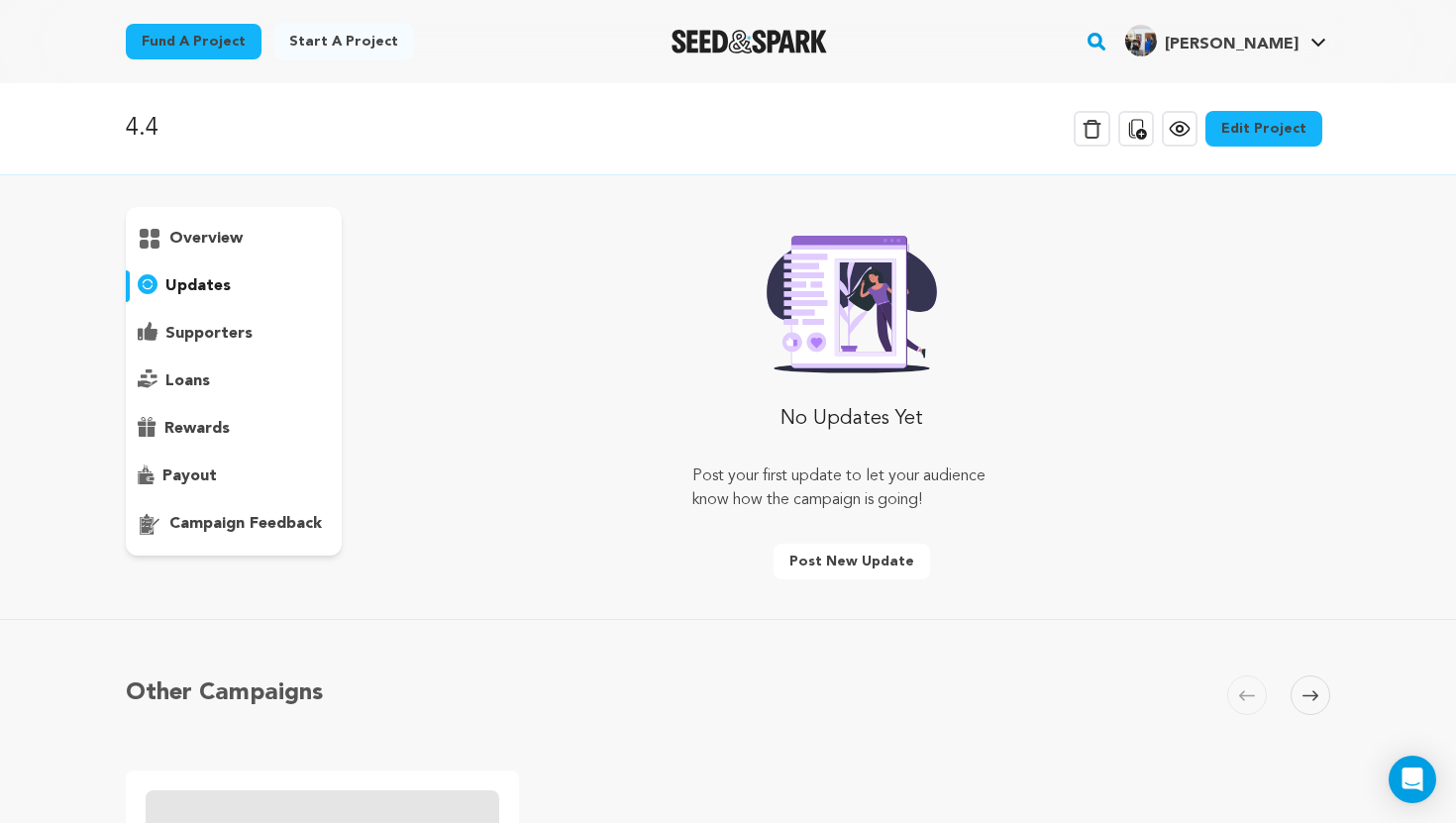 click on "overview" at bounding box center [234, 381] 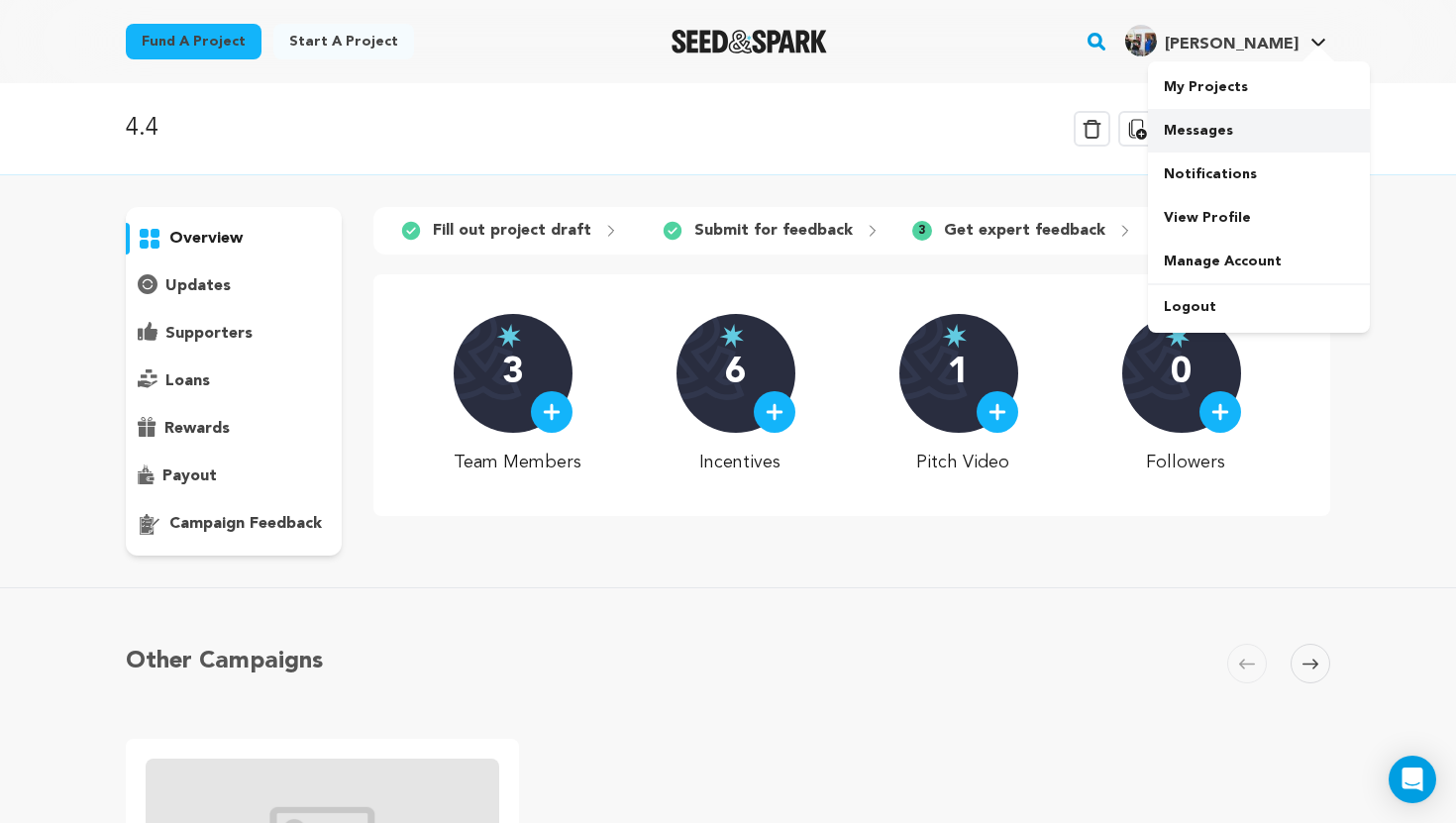 click on "Messages" at bounding box center [1259, 131] 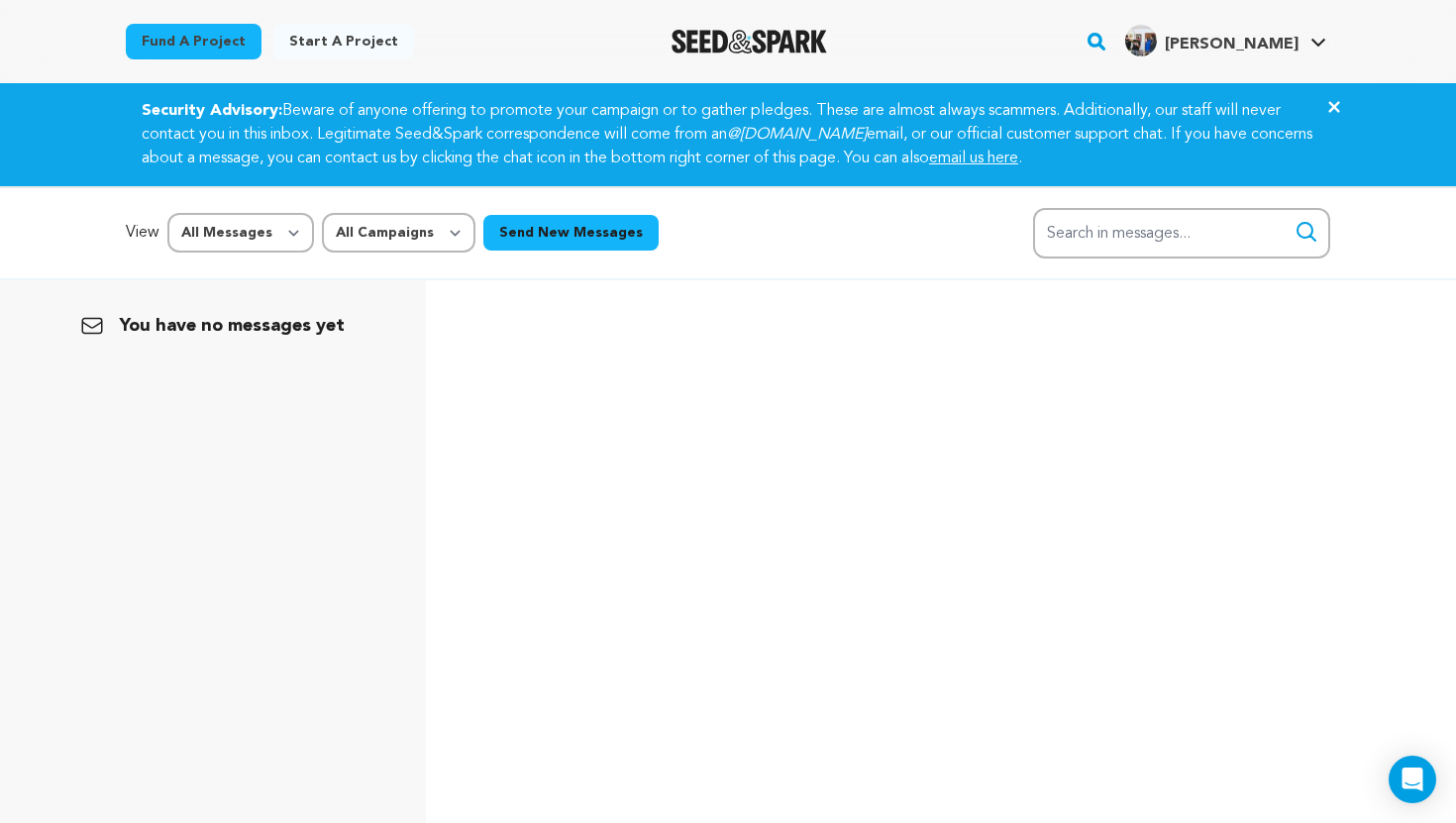 scroll, scrollTop: 0, scrollLeft: 0, axis: both 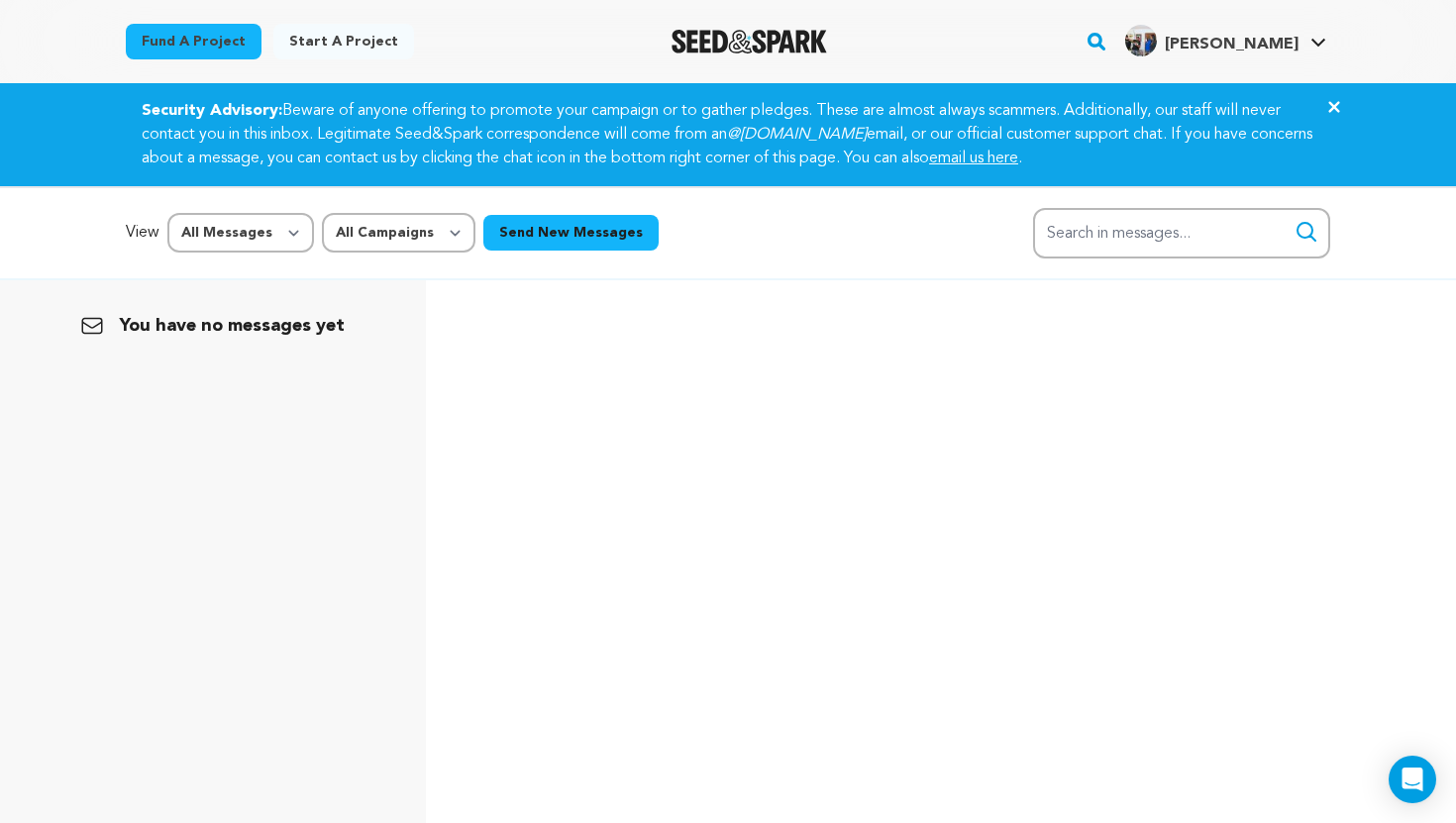 click on "Close" 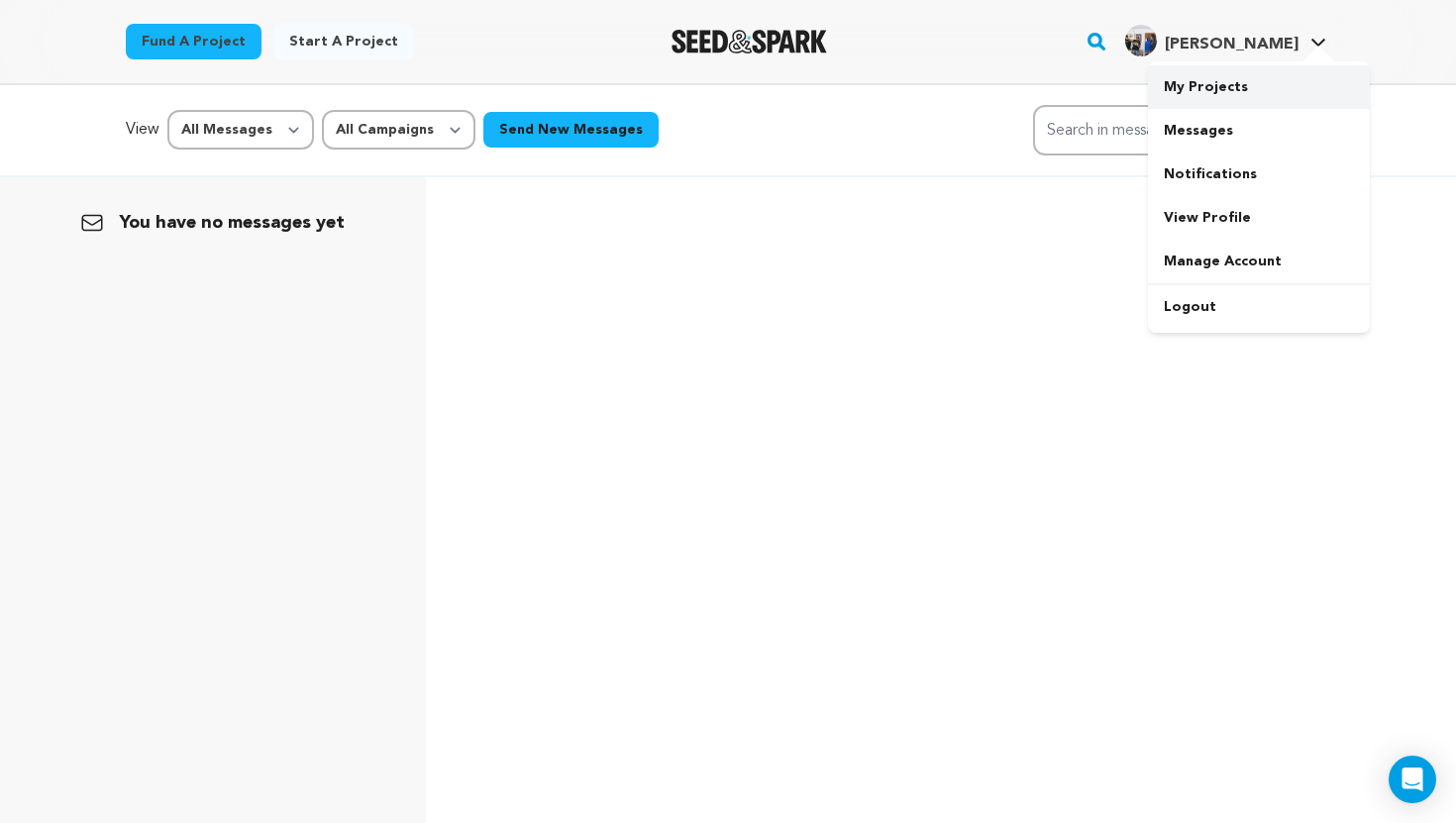 click on "My Projects" at bounding box center (1259, 87) 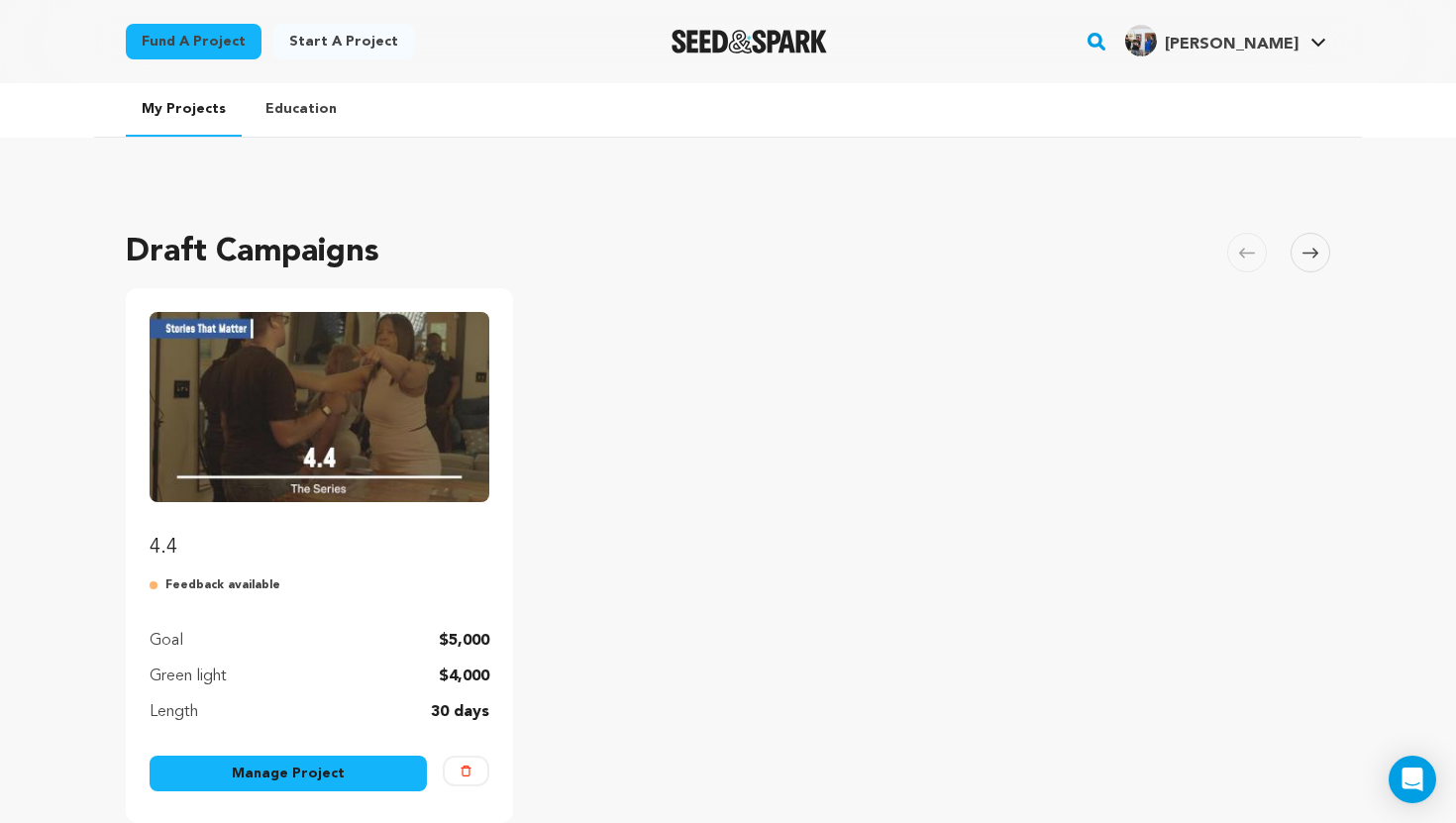 scroll, scrollTop: 0, scrollLeft: 0, axis: both 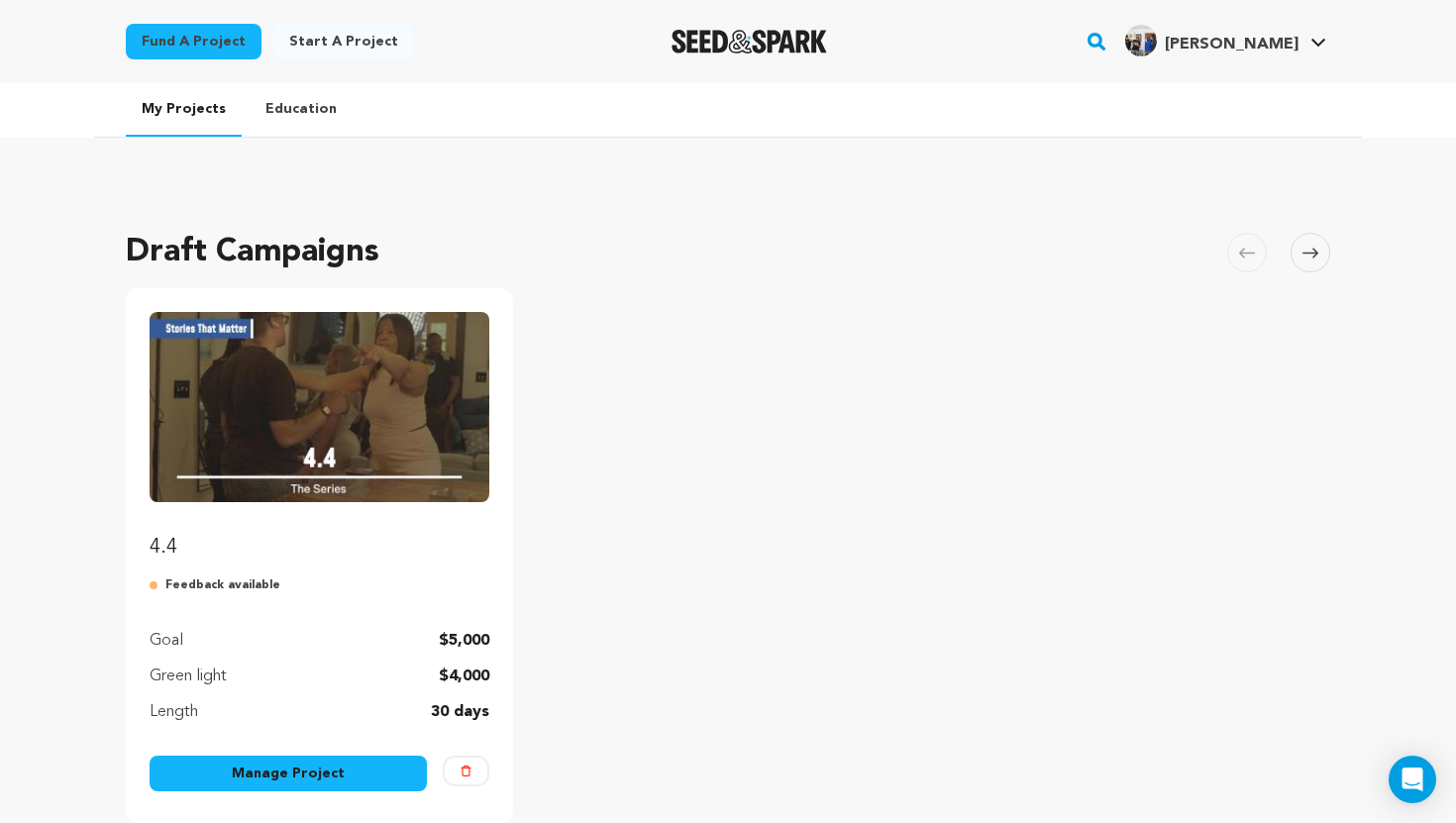 click on "Feedback available" at bounding box center [319, 585] 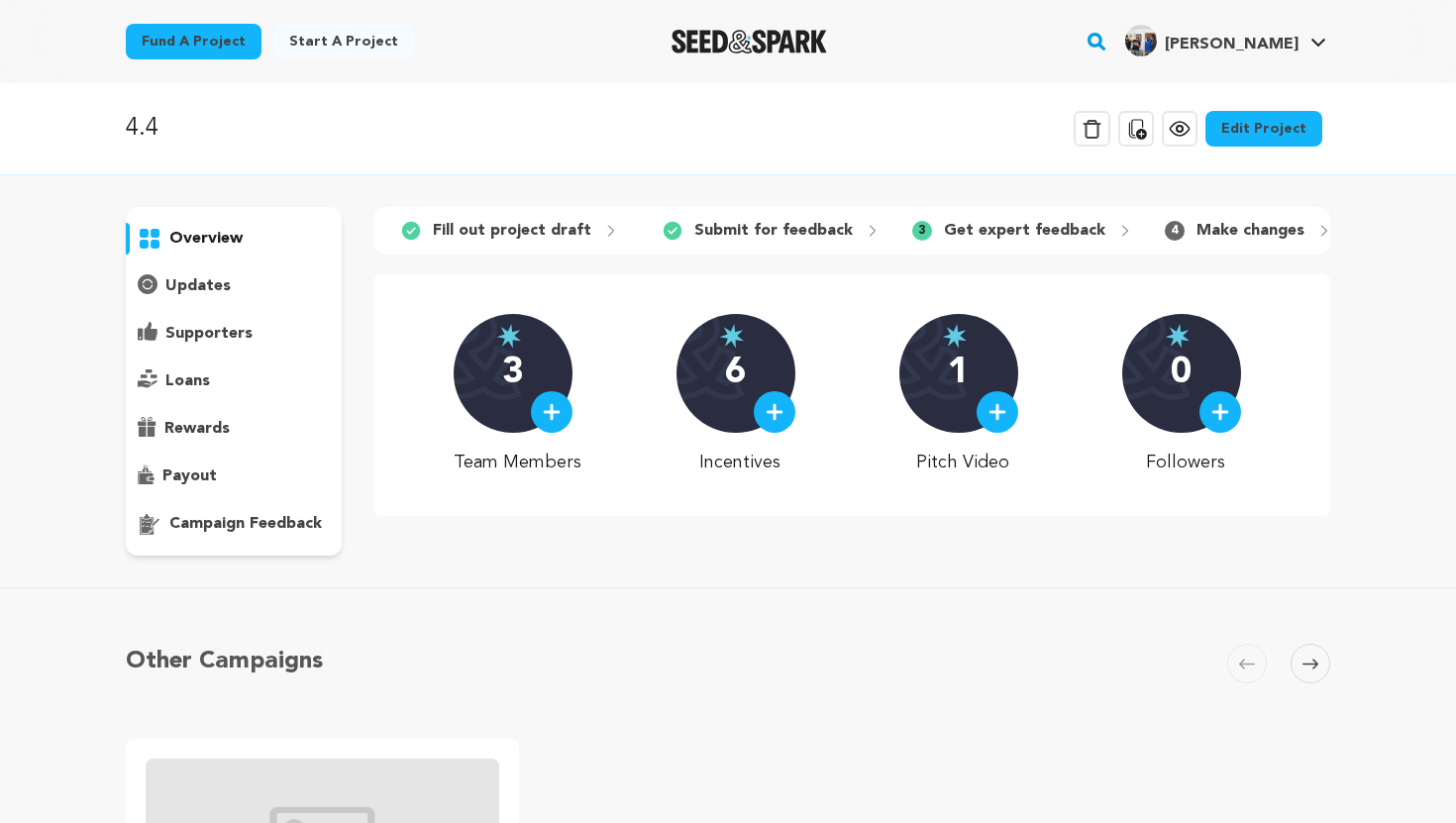 scroll, scrollTop: 0, scrollLeft: 0, axis: both 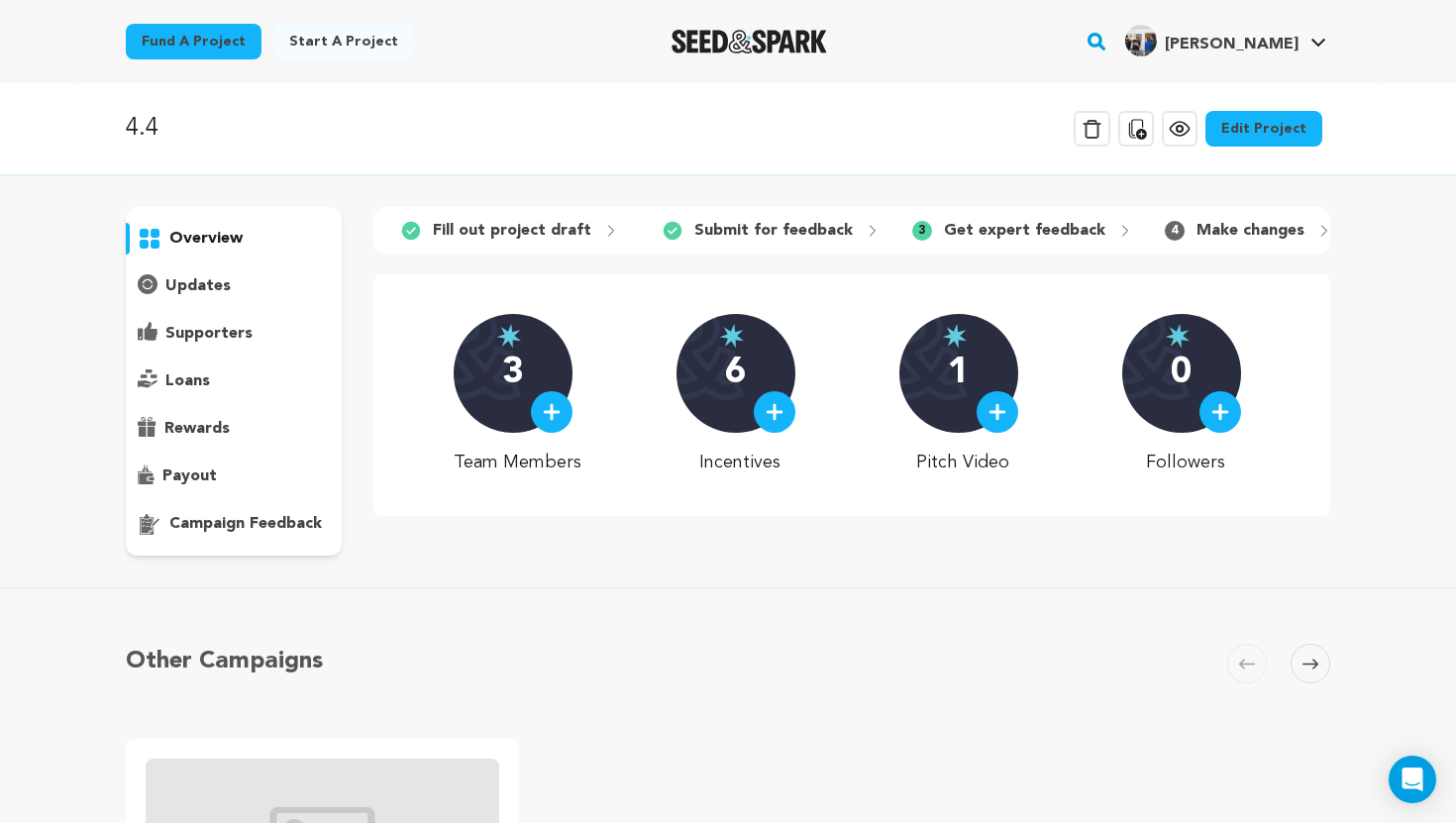 click 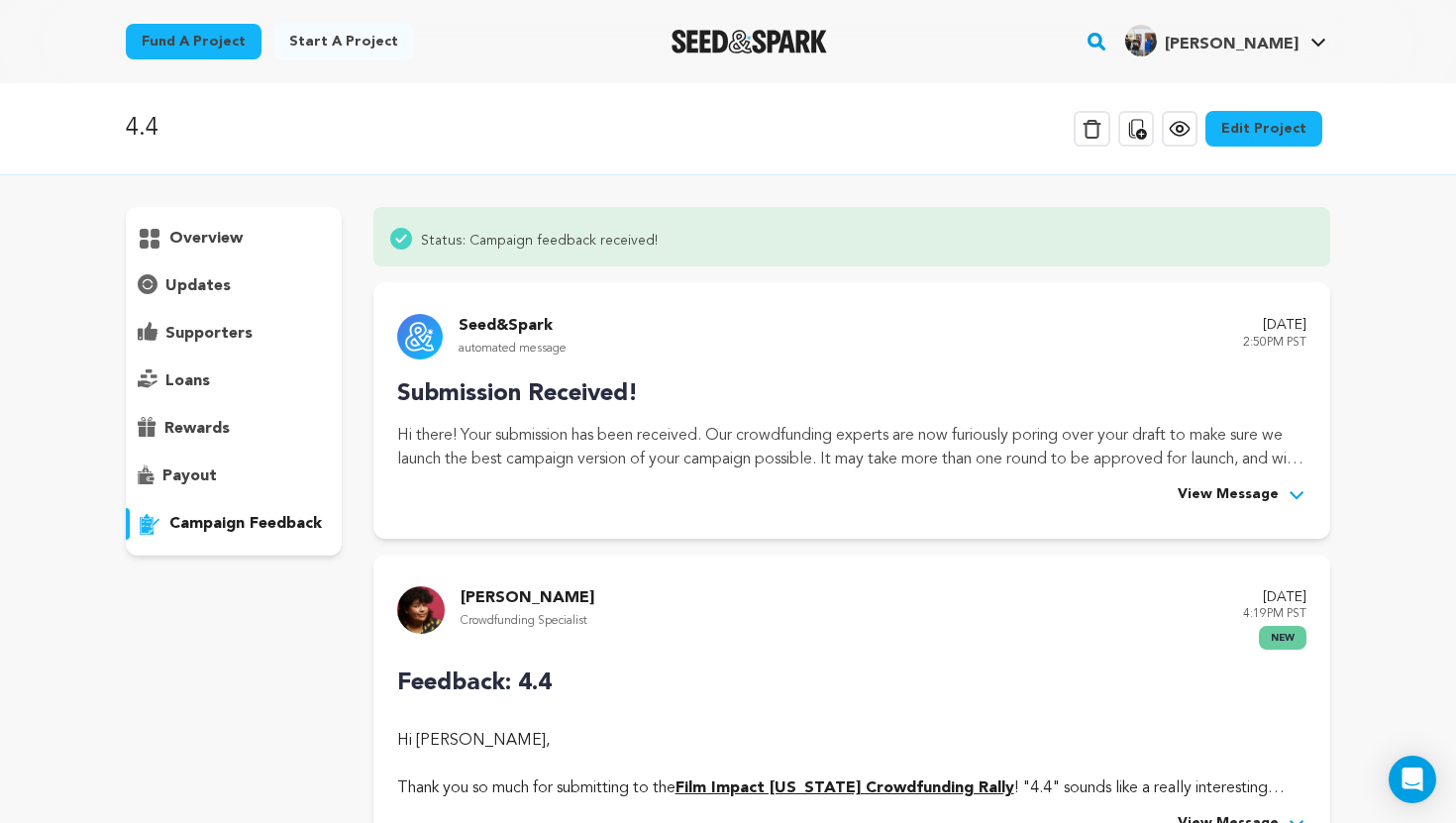 click on "View Message" at bounding box center (1228, 495) 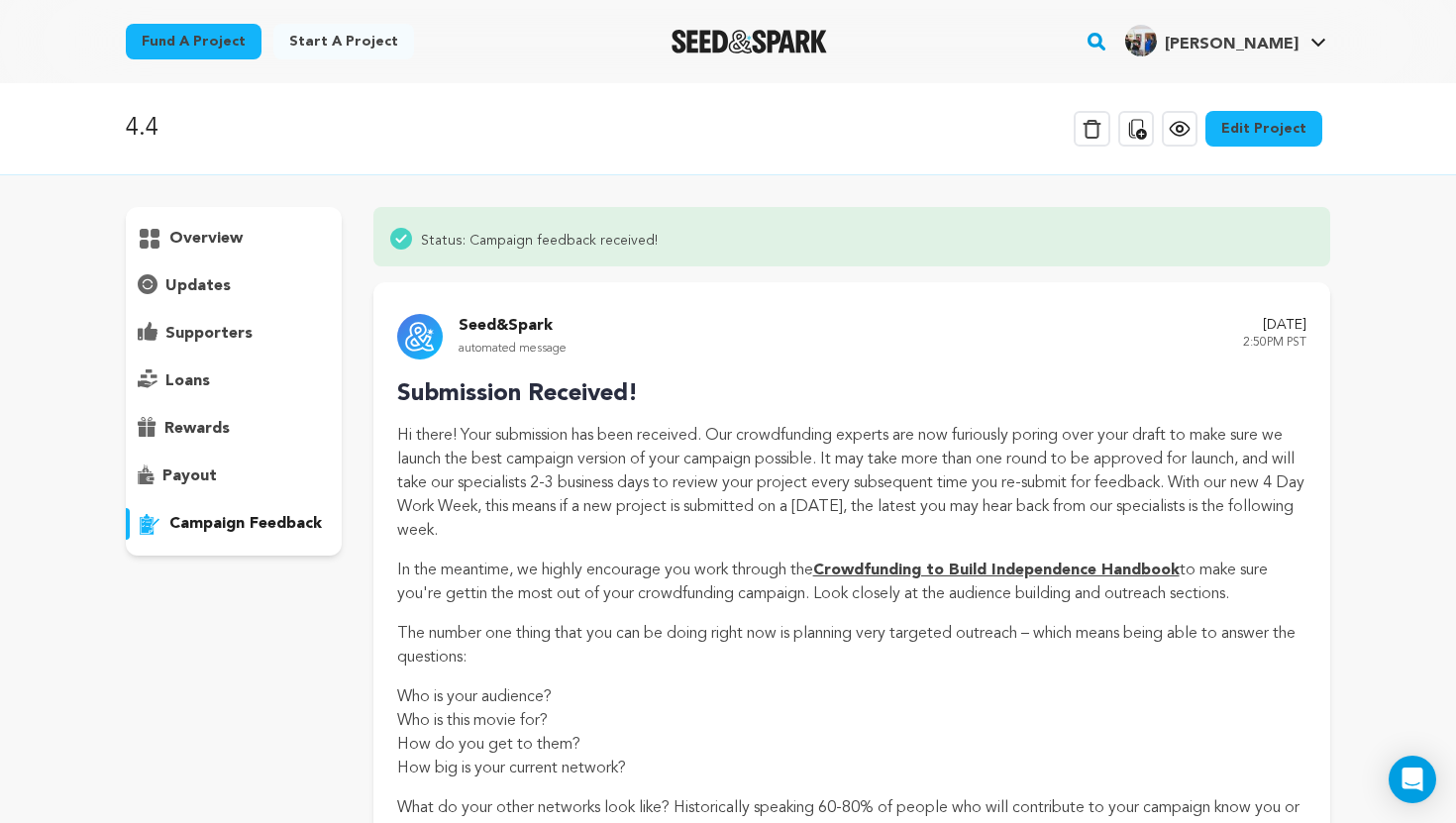 click on "Hi there! Your submission has been received. Our crowdfunding experts are now furiously poring
over your draft to make sure we launch the best campaign version of your campaign possible. It
may take more than one round to be approved for launch, and will take our specialists 2-3 business
days to review your project every subsequent time you re-submit for feedback. With our new 4 Day
Work Week, this means if a new project is submitted on a Wednesday, the latest you may hear back
from our specialists is the following week." at bounding box center (852, 483) 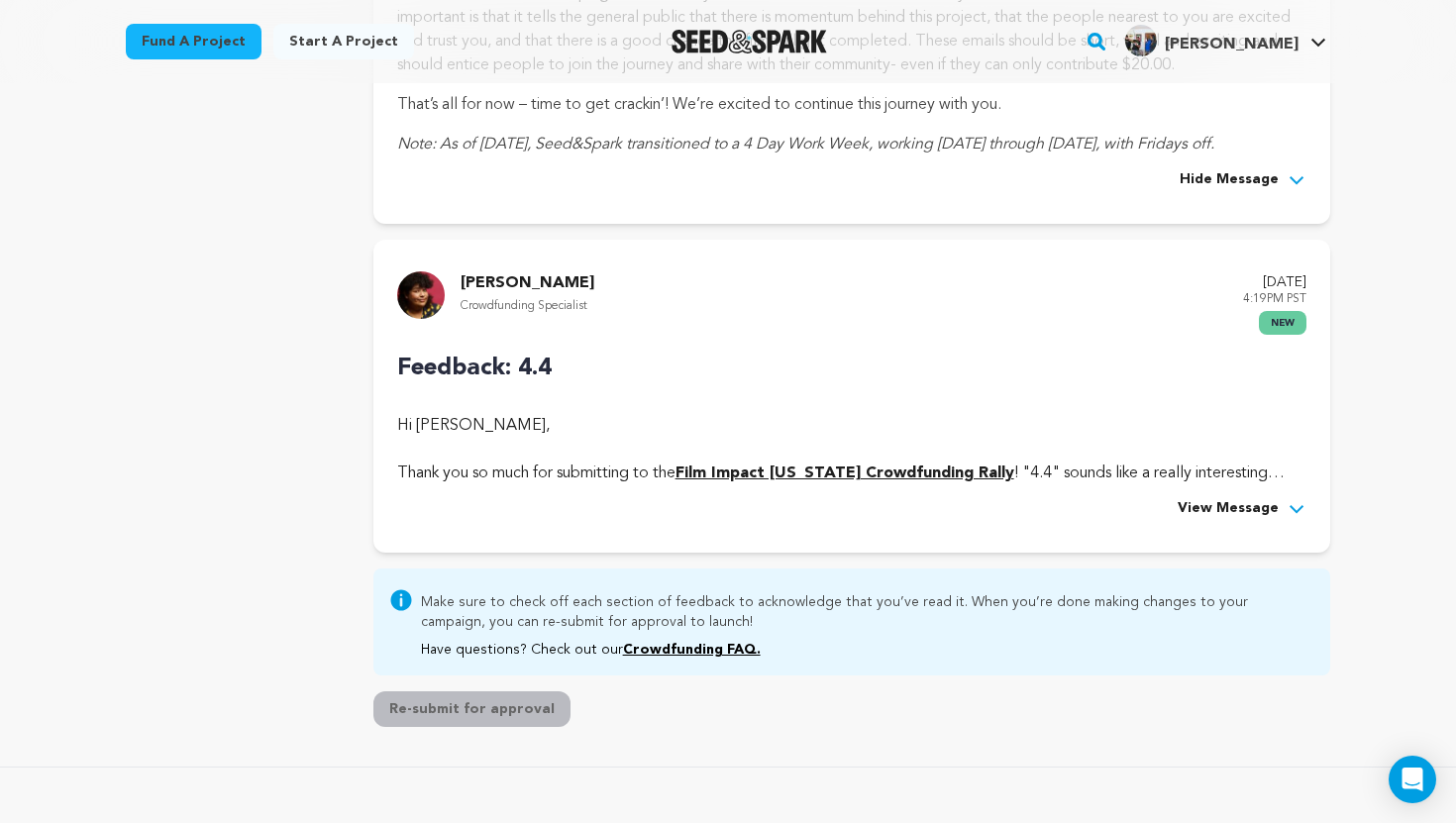 scroll, scrollTop: 951, scrollLeft: 0, axis: vertical 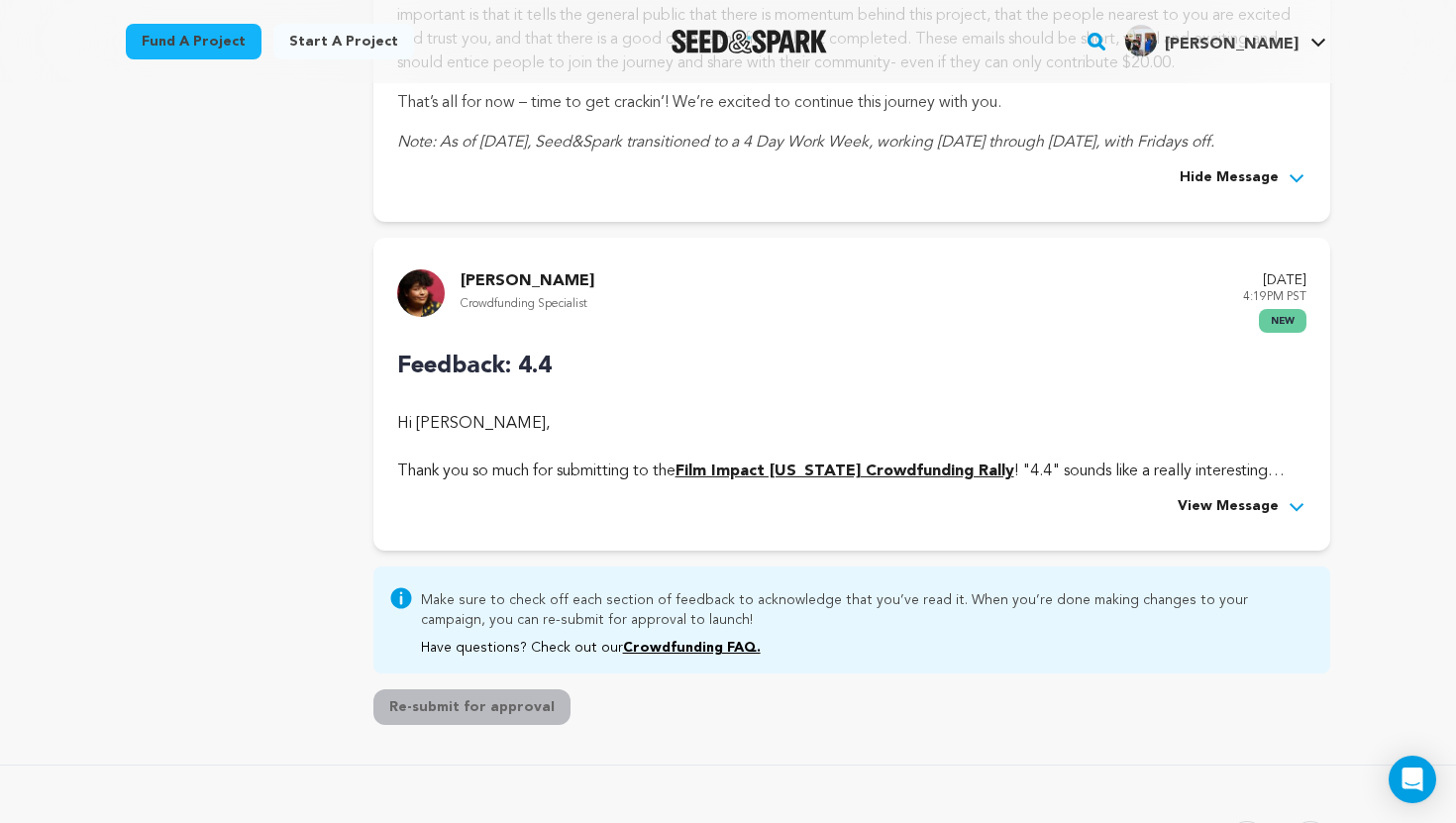 click on "View Message" at bounding box center [1228, 507] 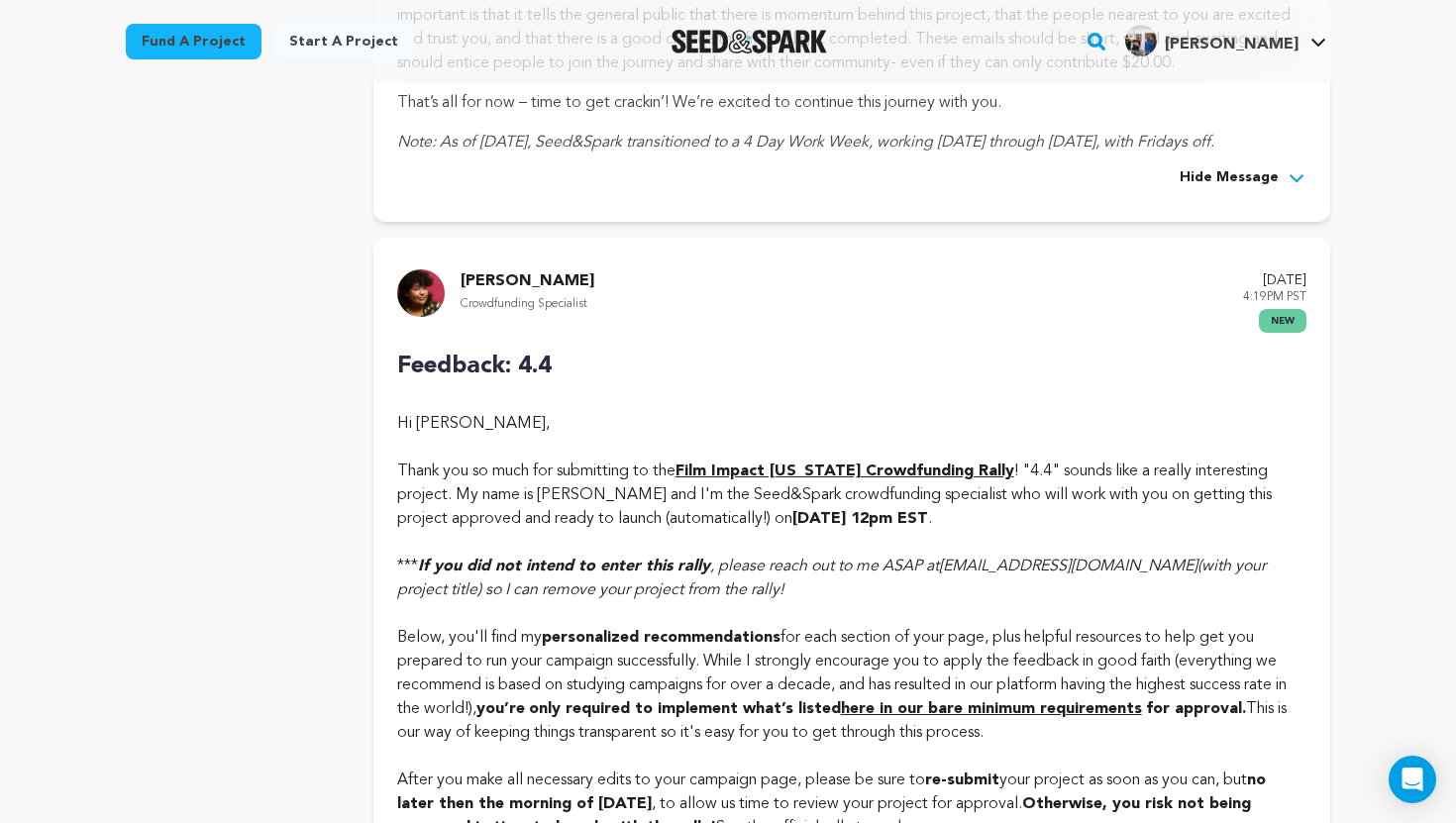 type 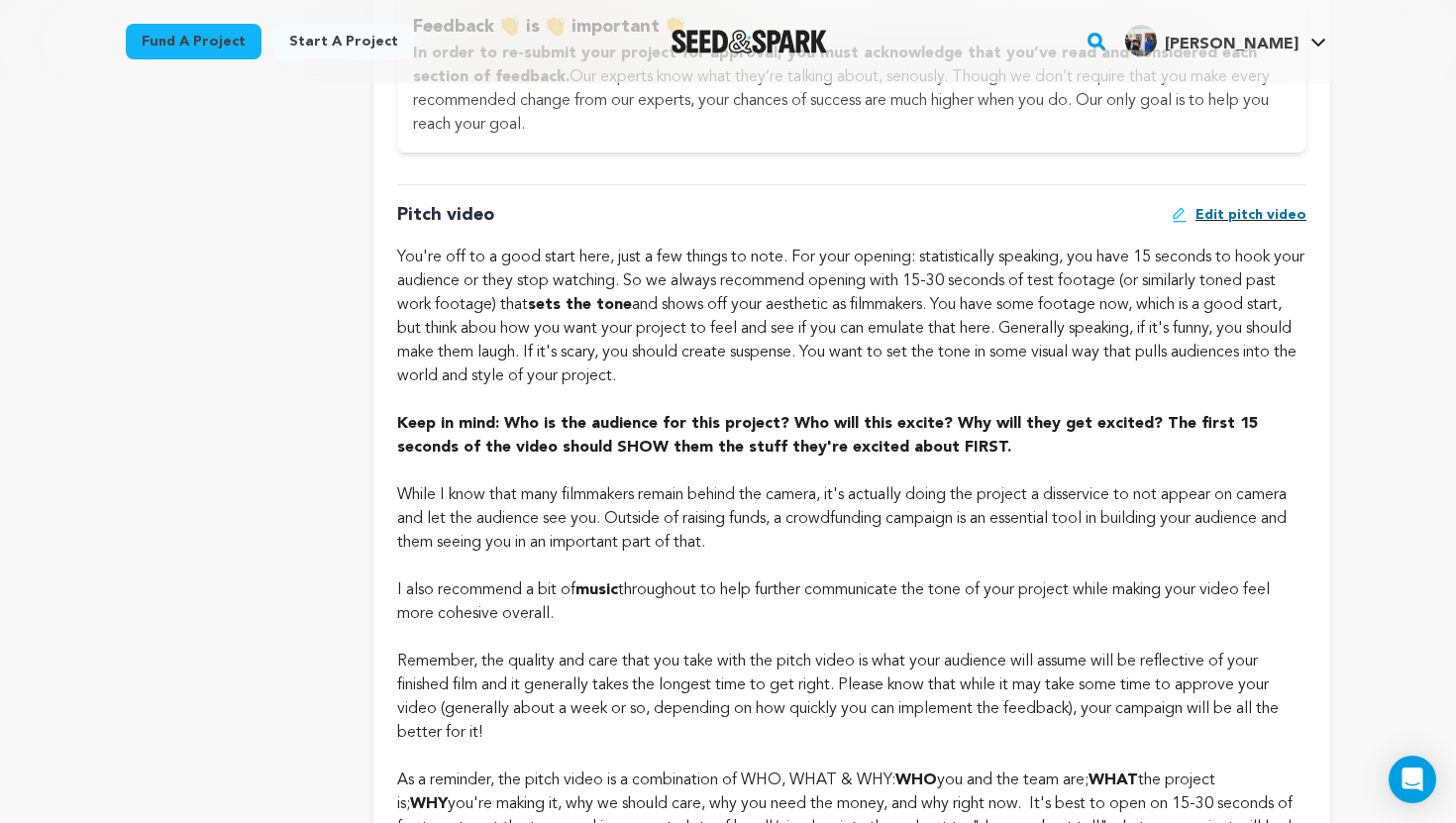 scroll, scrollTop: 2060, scrollLeft: 0, axis: vertical 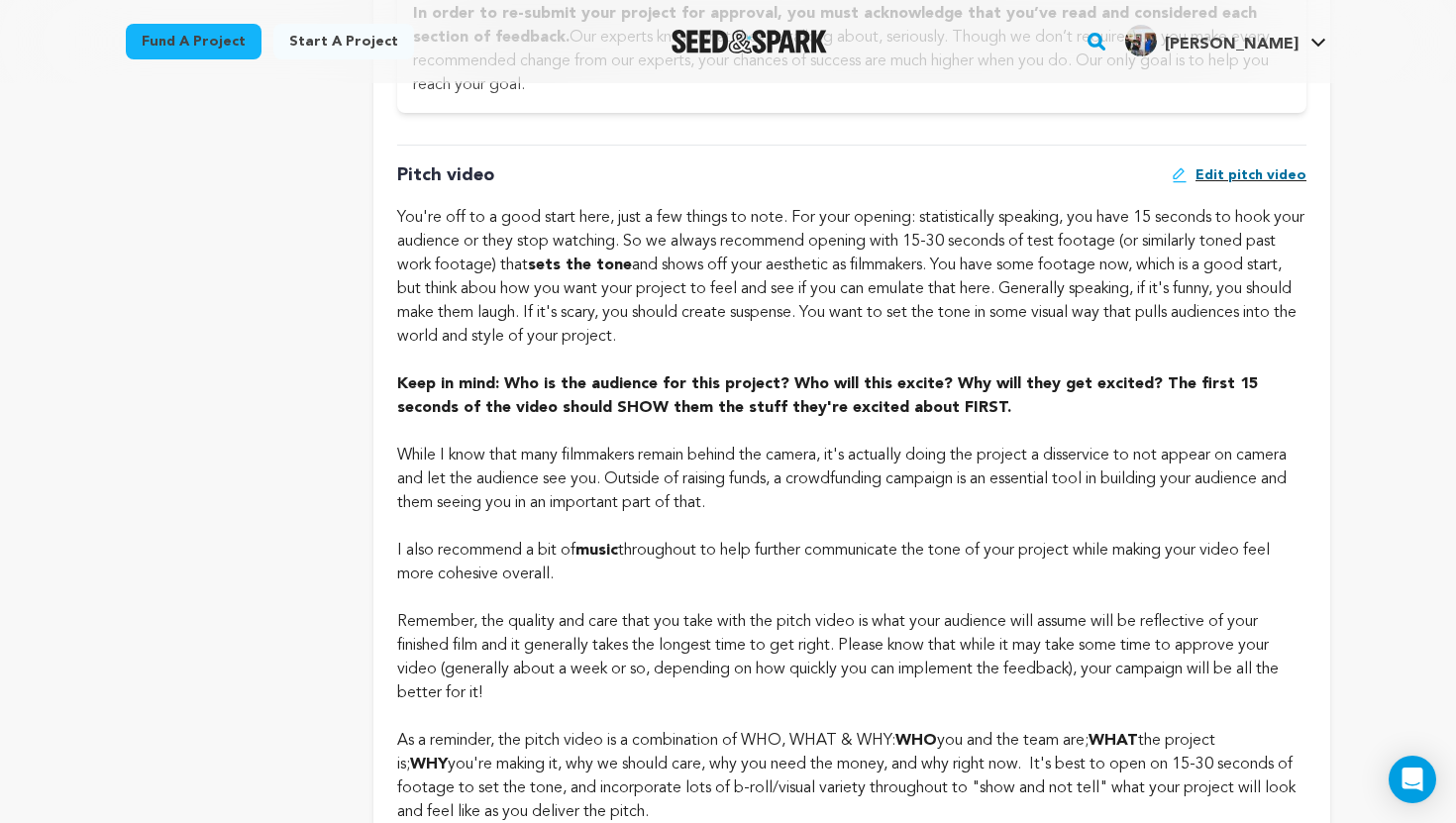 click on "You're off to a good start here, just a few things to note. For your opening: statistically speaking, you have 15 seconds to hook your audience or they stop watching. So we always recommend opening with 15-30 seconds of test footage (or similarly toned past work footage) that  sets the tone  and shows off your aesthetic as filmmakers. You have some footage now, which is a good start, but think abou how you want your project to feel and see if you can emulate that here. Generally speaking, if it's funny, you should make them laugh. If it's scary, you should create suspense. You want to set the tone in some visual way that pulls audiences into the world and style of your project." at bounding box center (852, -566) 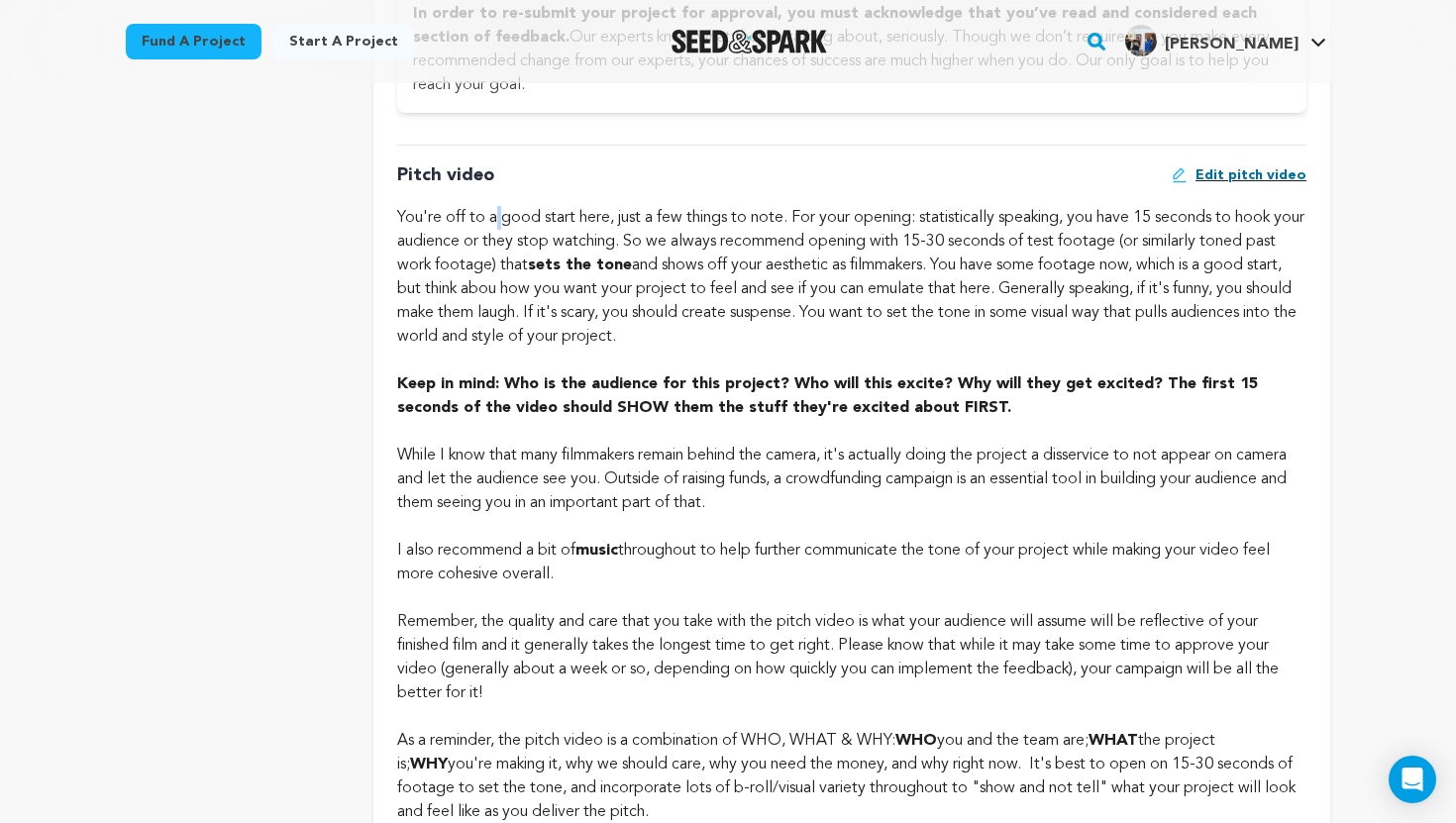 click on "You're off to a good start here, just a few things to note. For your opening: statistically speaking, you have 15 seconds to hook your audience or they stop watching. So we always recommend opening with 15-30 seconds of test footage (or similarly toned past work footage) that  sets the tone  and shows off your aesthetic as filmmakers. You have some footage now, which is a good start, but think abou how you want your project to feel and see if you can emulate that here. Generally speaking, if it's funny, you should make them laugh. If it's scary, you should create suspense. You want to set the tone in some visual way that pulls audiences into the world and style of your project." at bounding box center [852, -566] 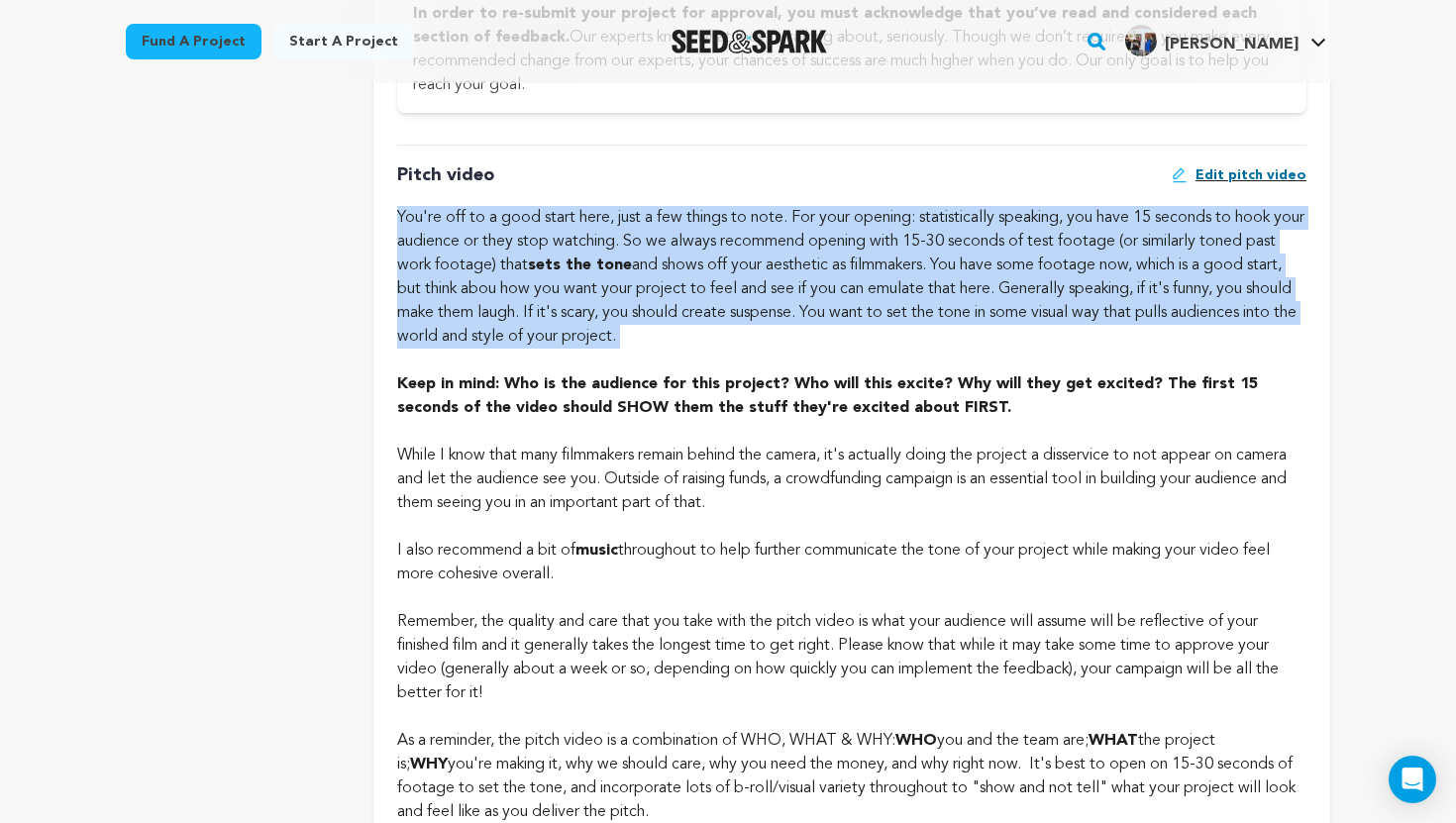 click on "You're off to a good start here, just a few things to note. For your opening: statistically speaking, you have 15 seconds to hook your audience or they stop watching. So we always recommend opening with 15-30 seconds of test footage (or similarly toned past work footage) that  sets the tone  and shows off your aesthetic as filmmakers. You have some footage now, which is a good start, but think abou how you want your project to feel and see if you can emulate that here. Generally speaking, if it's funny, you should make them laugh. If it's scary, you should create suspense. You want to set the tone in some visual way that pulls audiences into the world and style of your project." at bounding box center [852, -566] 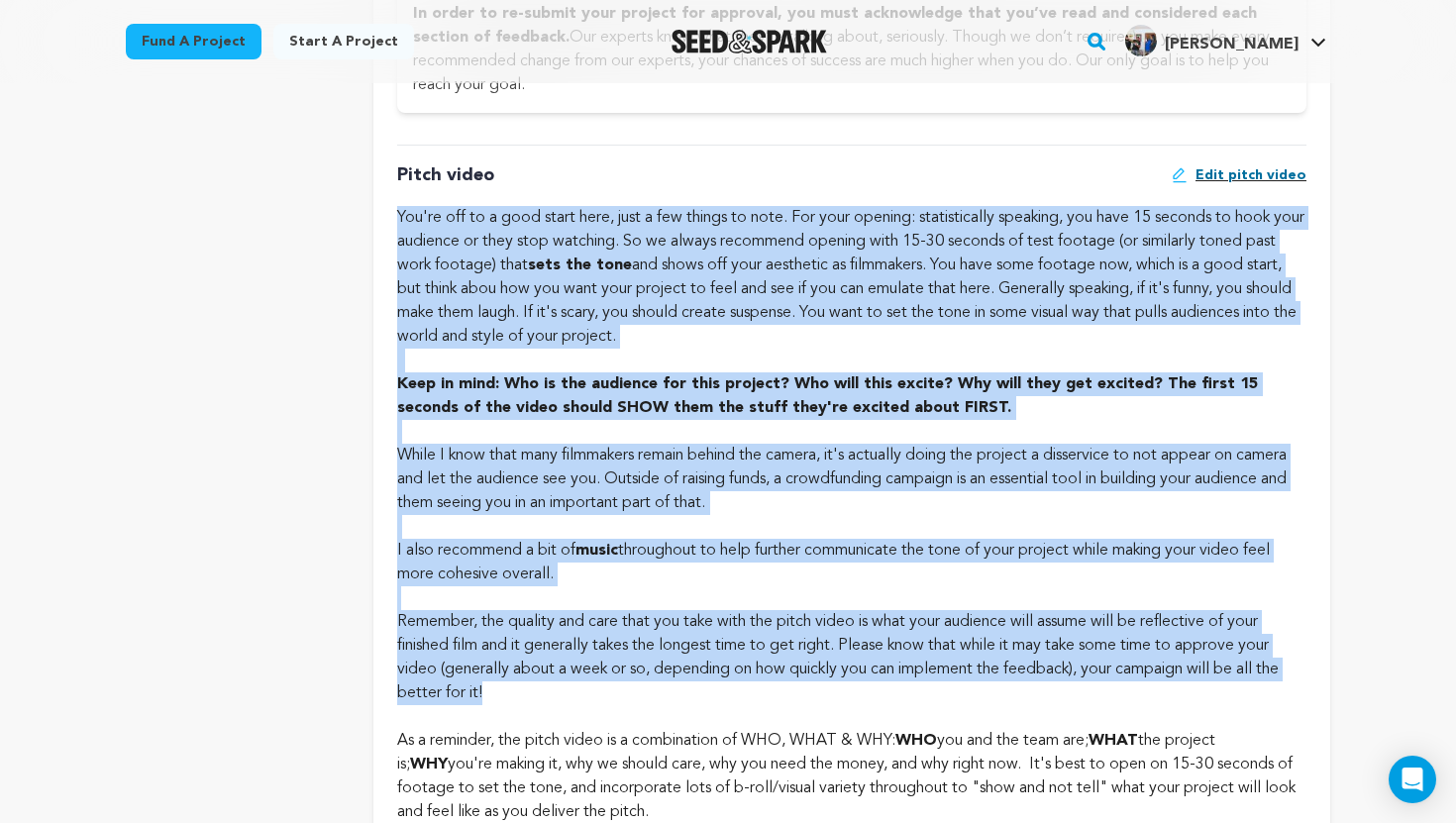 click on "Keep in mind: Who is the audience for this project? Who will this excite? Why will they get excited? The first 15 seconds of the video should SHOW them the stuff they're excited about FIRST. While I know that many filmmakers remain behind the camera, it's actually doing the project a disservice to not appear on camera and let the audience see you. Outside of raising funds, a crowdfunding campaign is an essential tool in building your audience and them seeing you in an important part of that. I also recommend a bit of  music  throughout to help further communicate the tone of your project while making your video feel more cohesive overall." at bounding box center (852, -531) 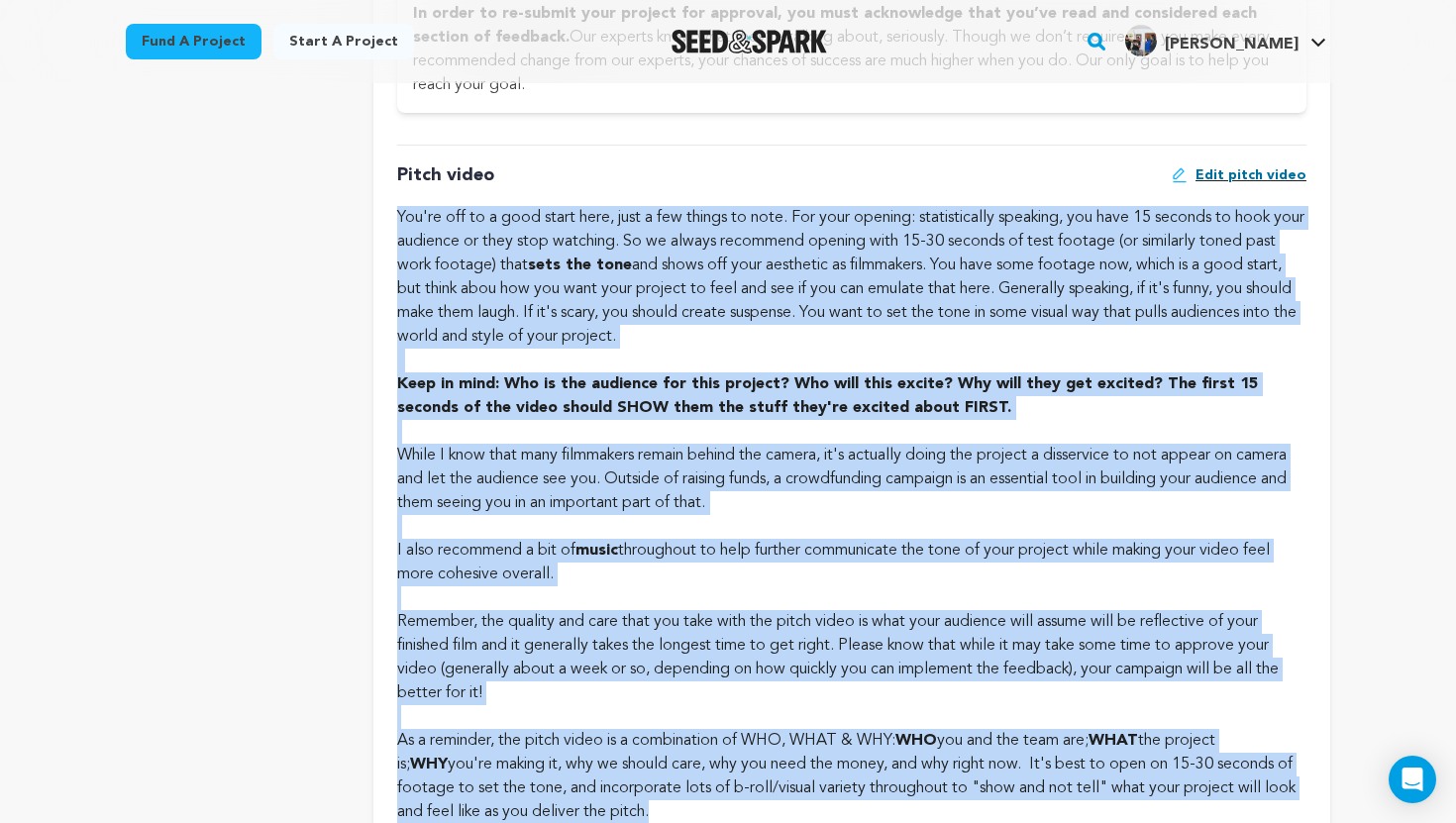 scroll, scrollTop: 2484, scrollLeft: 0, axis: vertical 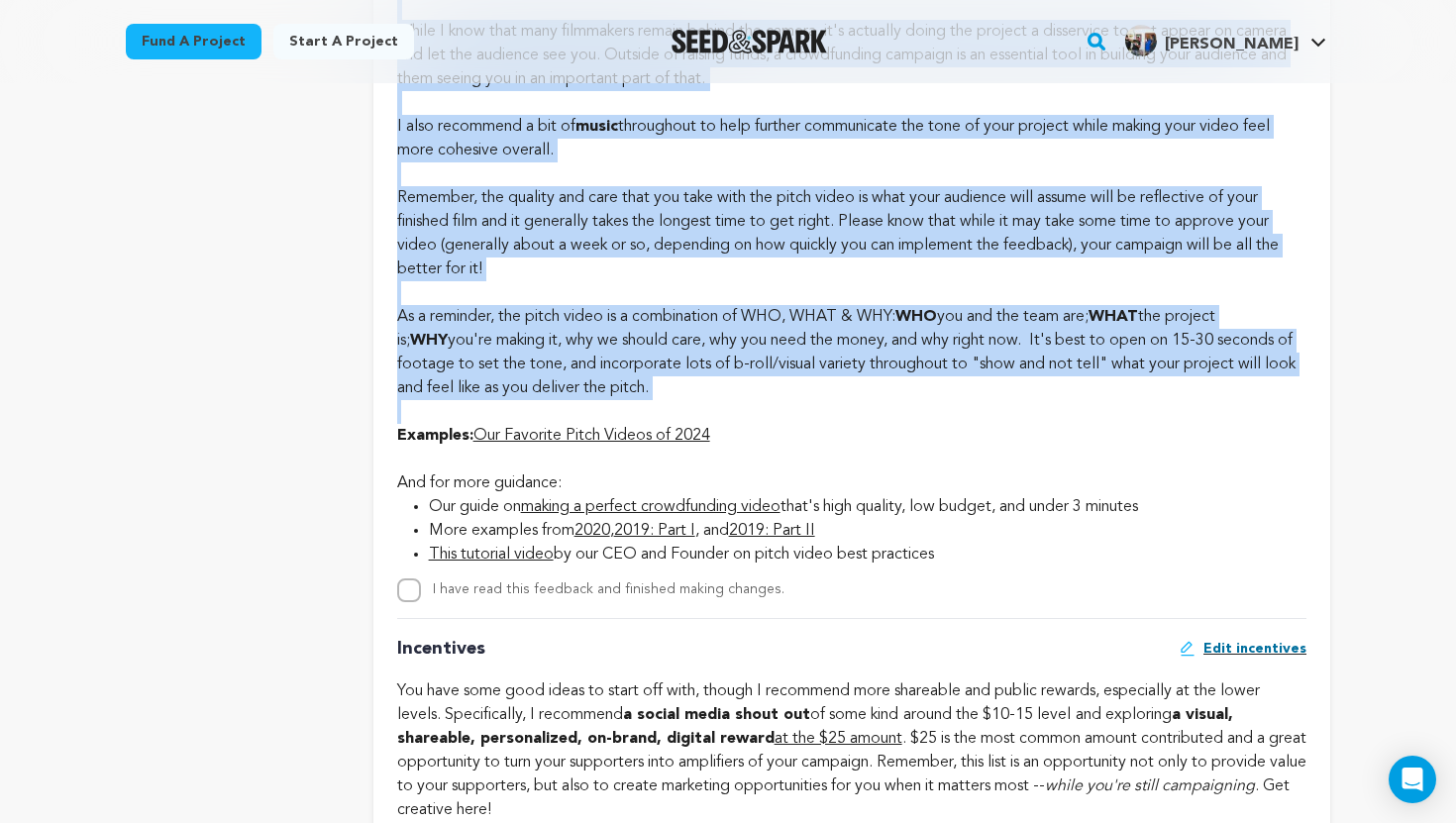 copy on "You're off to a good start here, just a few things to note. For your opening: statistically speaking, you have 15 seconds to hook your audience or they stop watching. So we always recommend opening with 15-30 seconds of test footage (or similarly toned past work footage) that  sets the tone  and shows off your aesthetic as filmmakers. You have some footage now, which is a good start, but think abou how you want your project to feel and see if you can emulate that here. Generally speaking, if it's funny, you should make them laugh. If it's scary, you should create suspense. You want to set the tone in some visual way that pulls audiences into the world and style of your project.   Keep in mind: Who is the audience for this project? Who will this excite? Why will they get excited? The first 15 seconds of the video should SHOW them the stuff they're excited about FIRST. While I know that many filmmakers remain behind the camera, it's actually doing the project a disservice to not appear on camera and let the ..." 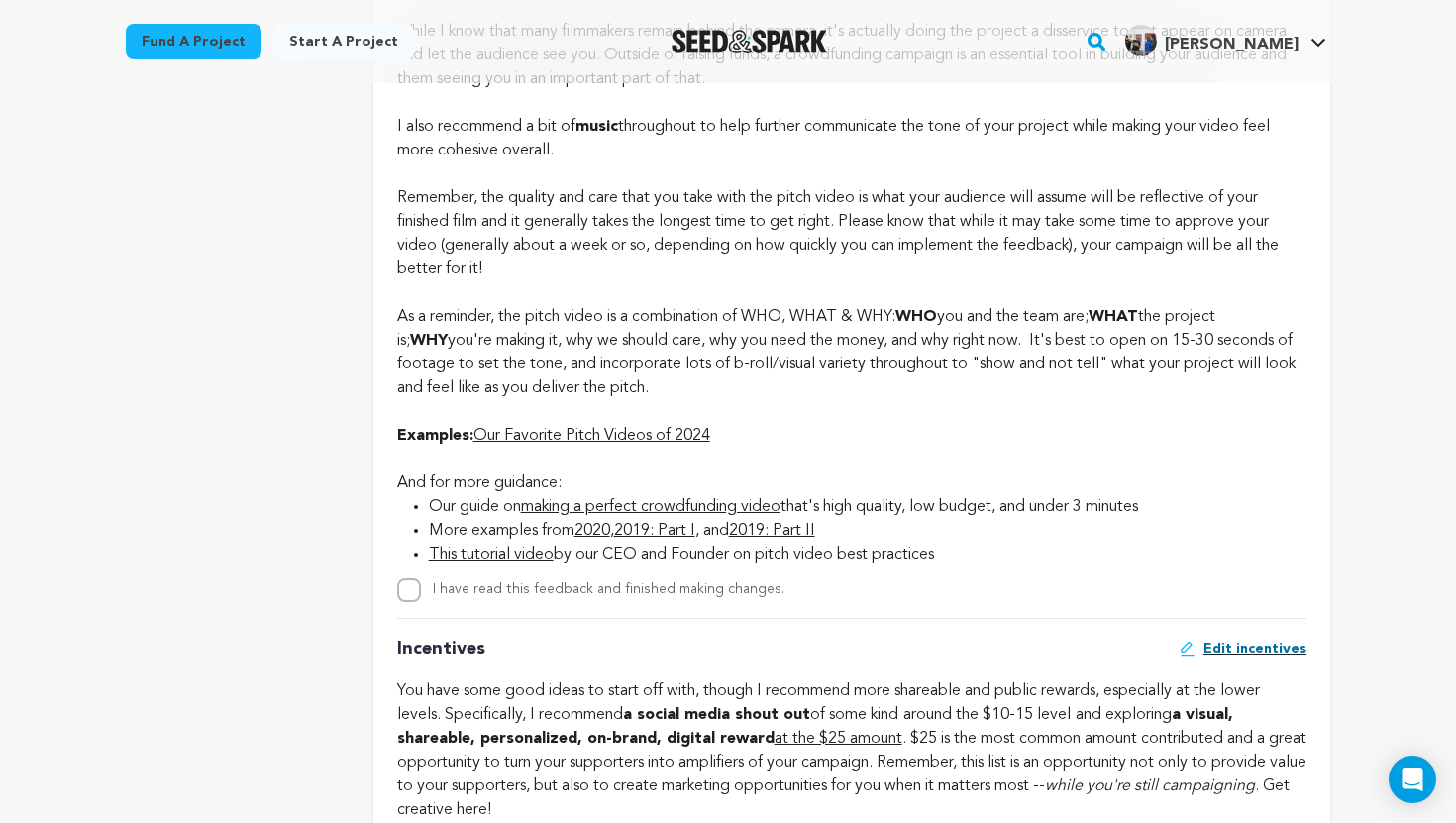 click at bounding box center (852, -729) 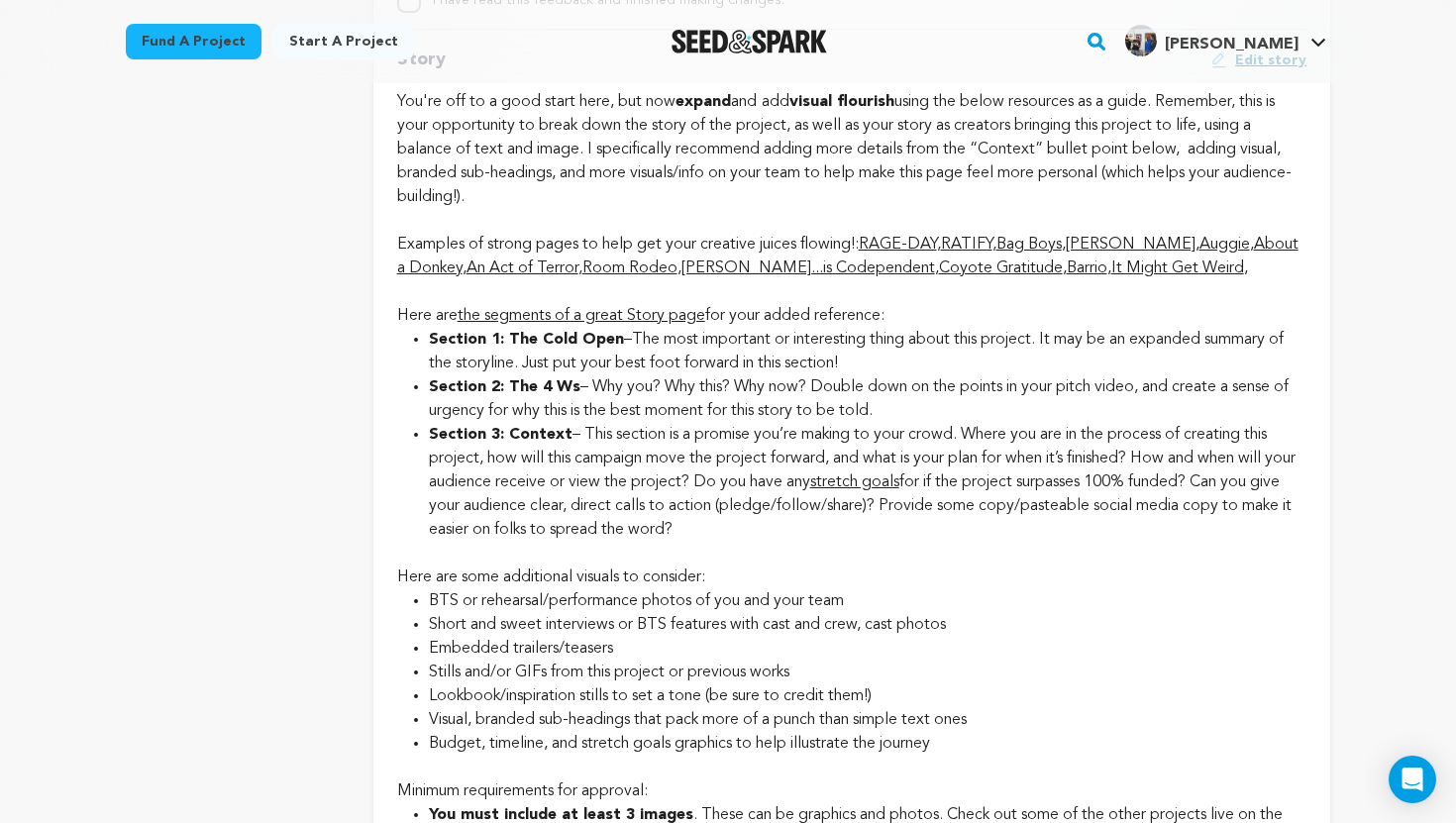 scroll, scrollTop: 5059, scrollLeft: 0, axis: vertical 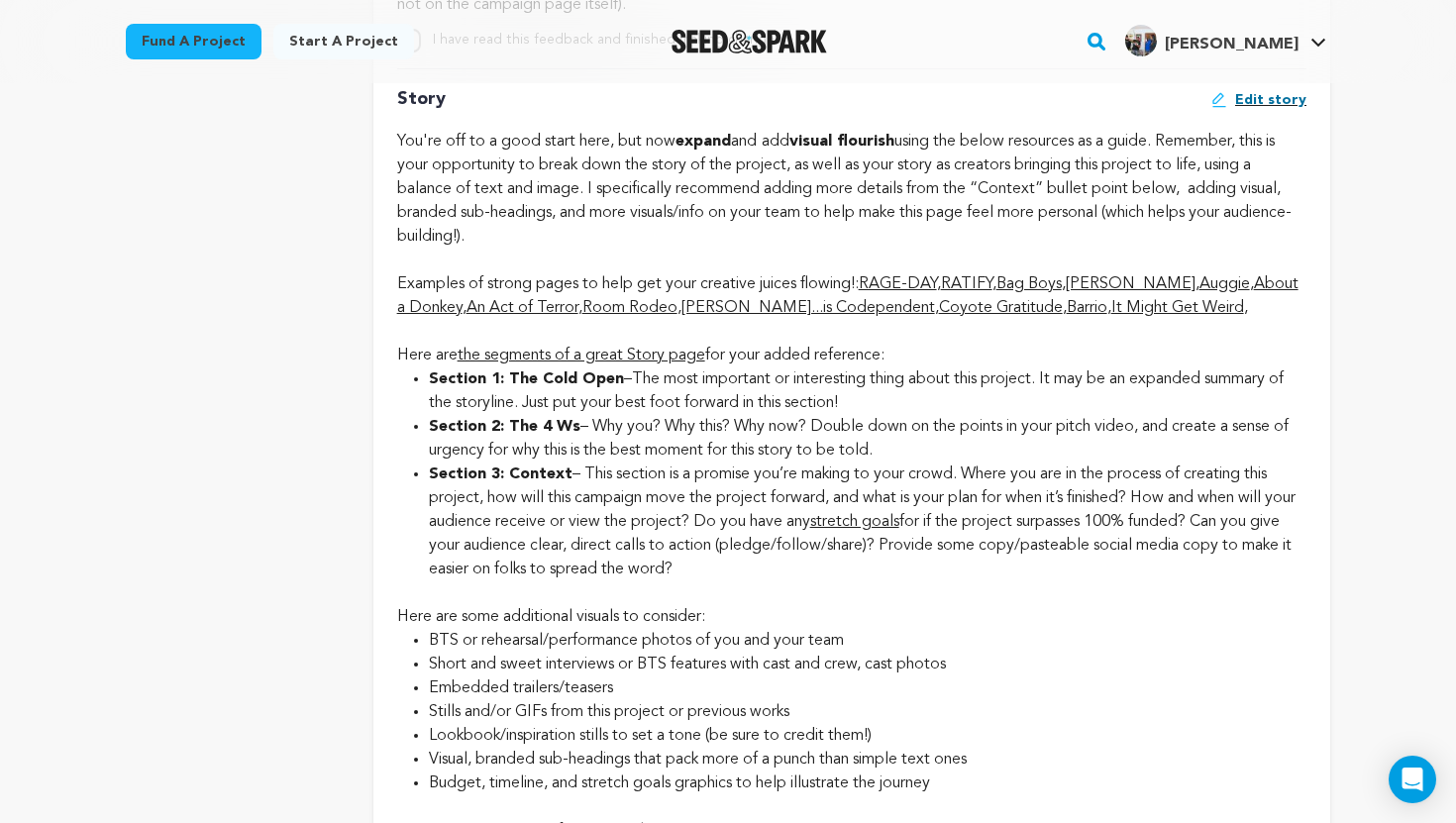 click on "4.4
Delete Campaign
Copy public preview link
View project
Edit Project
View more option
View more option" at bounding box center [728, -874] 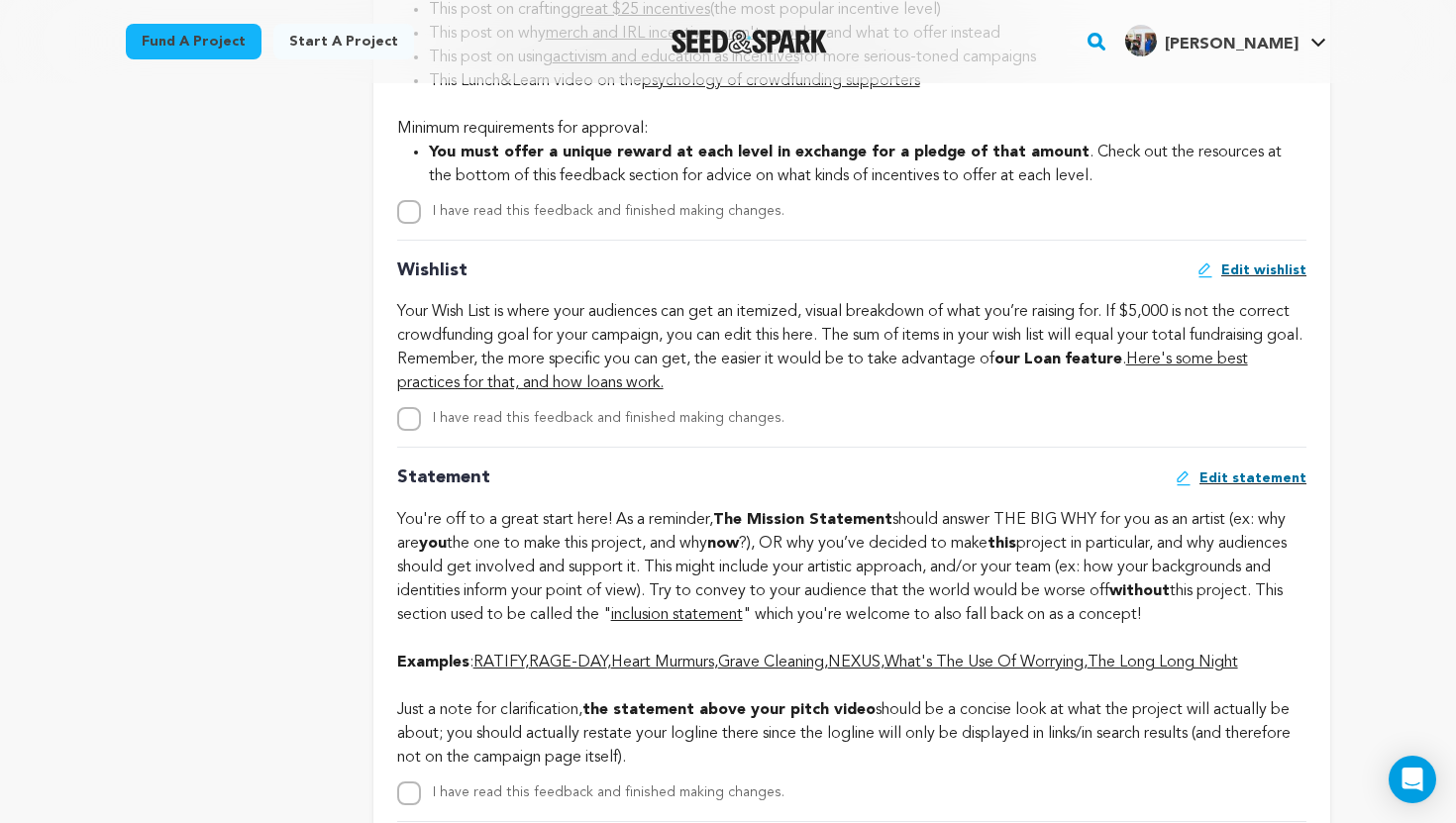 scroll, scrollTop: 4267, scrollLeft: 0, axis: vertical 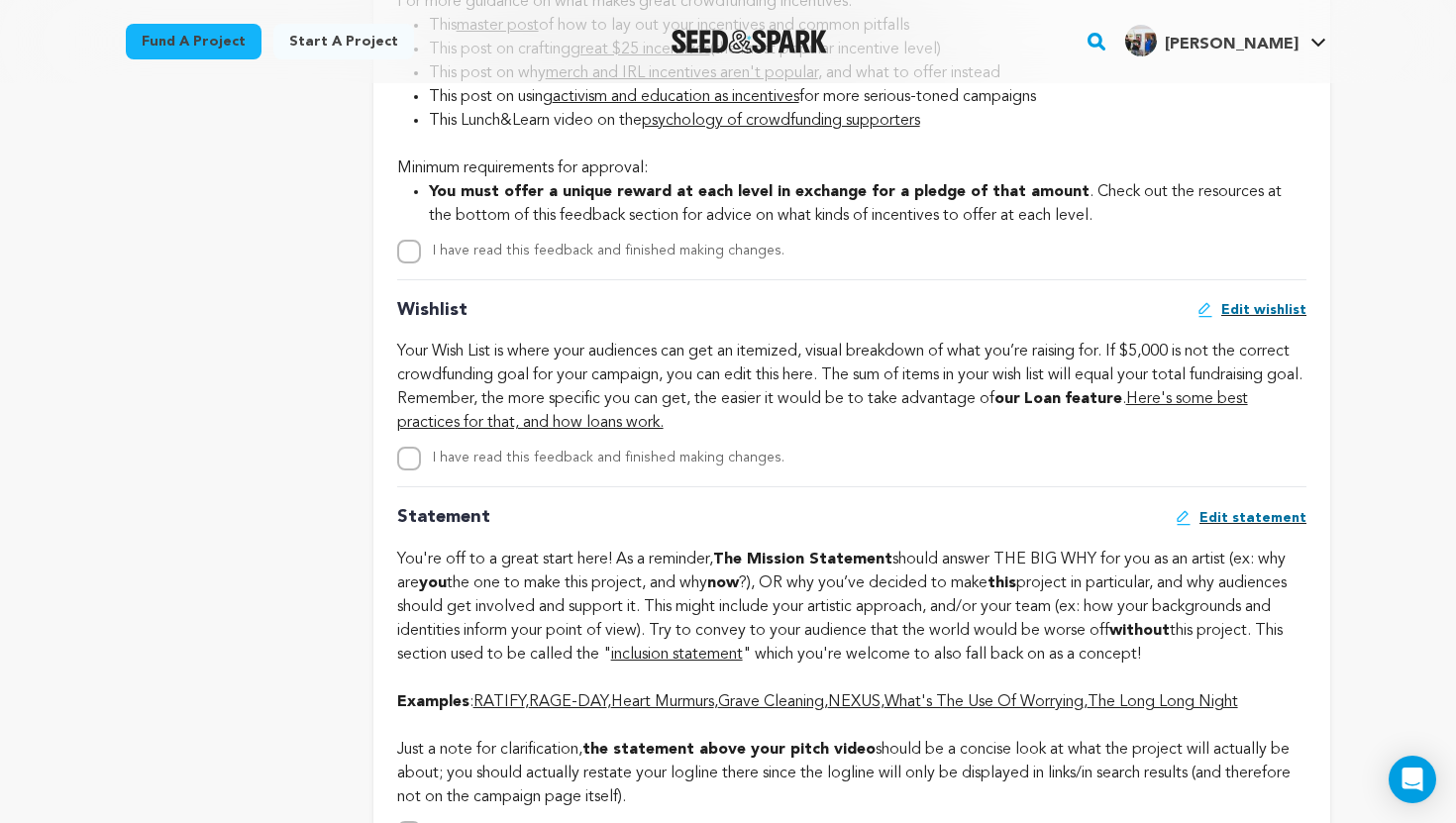 click on "4.4
Delete Campaign
Copy public preview link
View project
Edit Project
View more option
View more option" at bounding box center [728, -81] 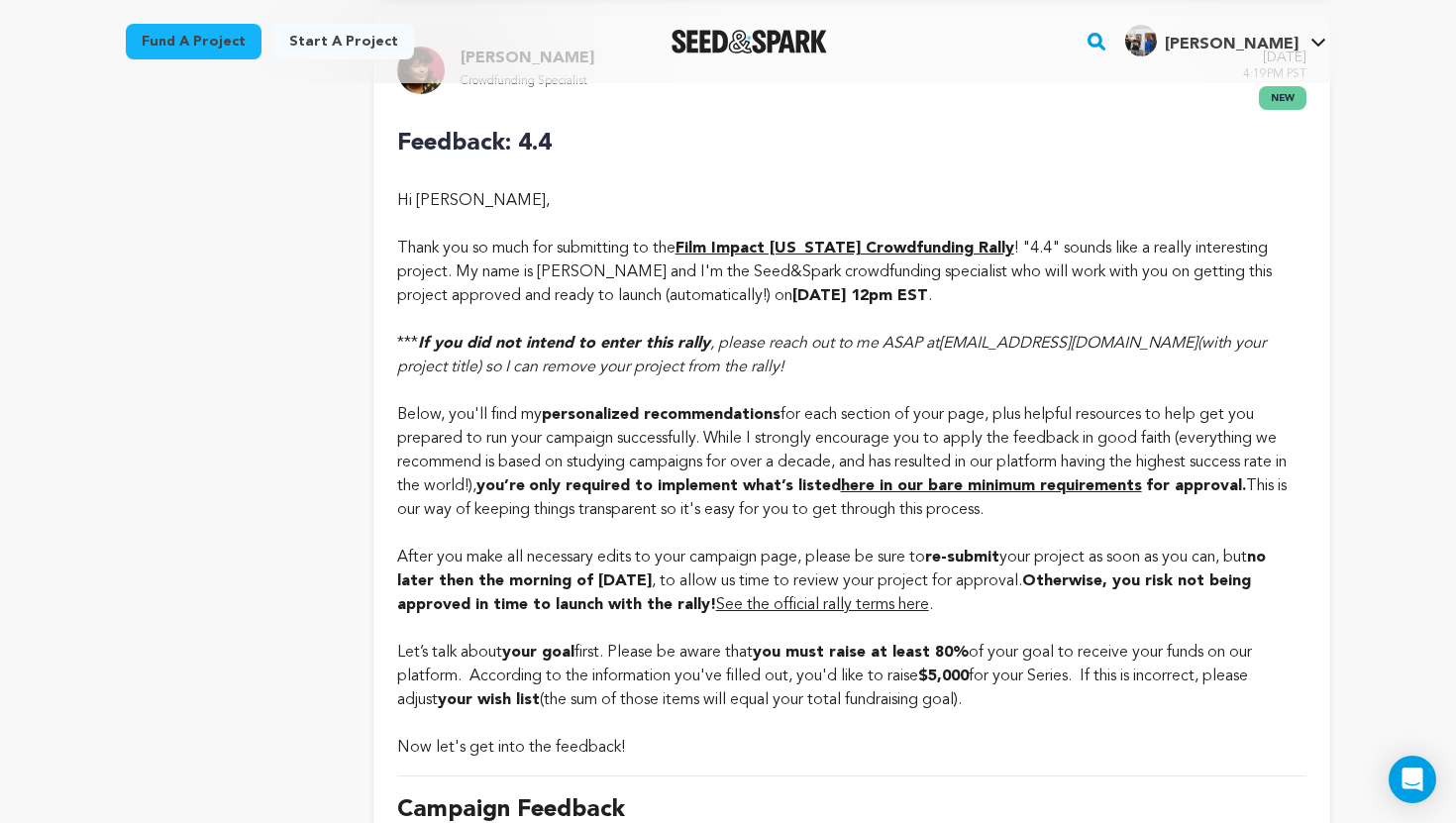 scroll, scrollTop: 1177, scrollLeft: 0, axis: vertical 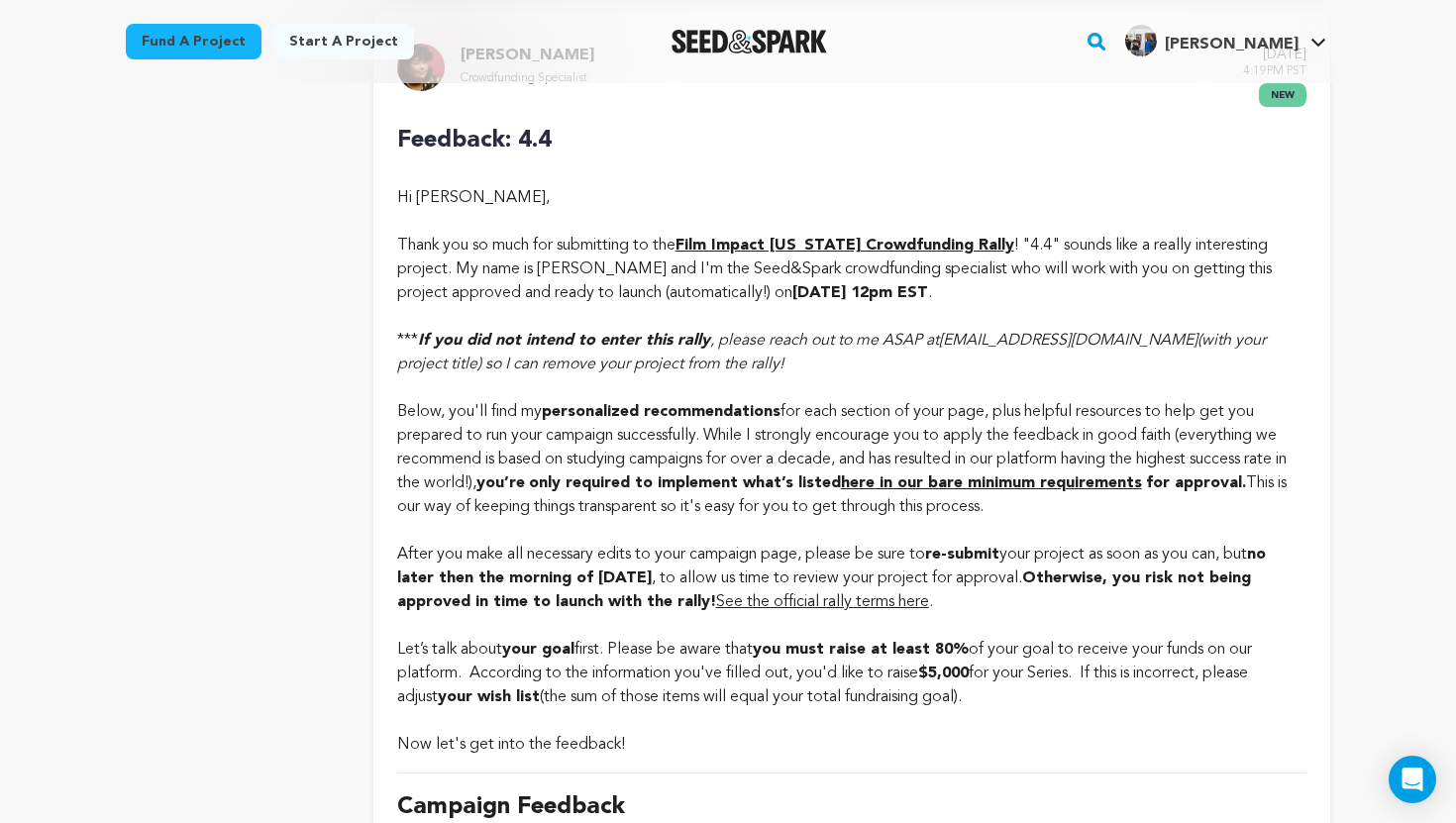 click on "4.4
Delete Campaign
Copy public preview link
View project
Edit Project
View more option
View more option" at bounding box center (728, 3009) 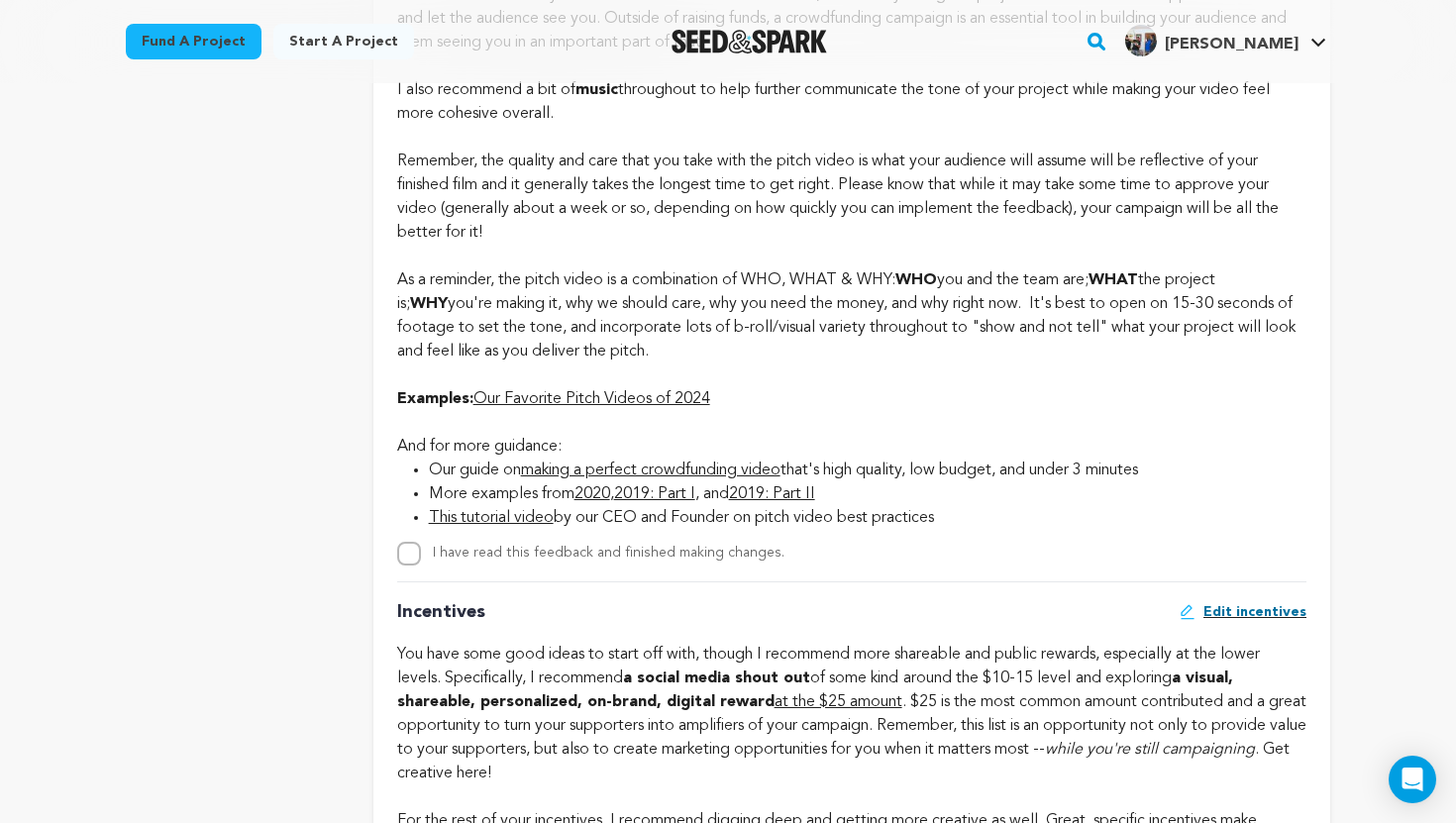 scroll, scrollTop: 2523, scrollLeft: 0, axis: vertical 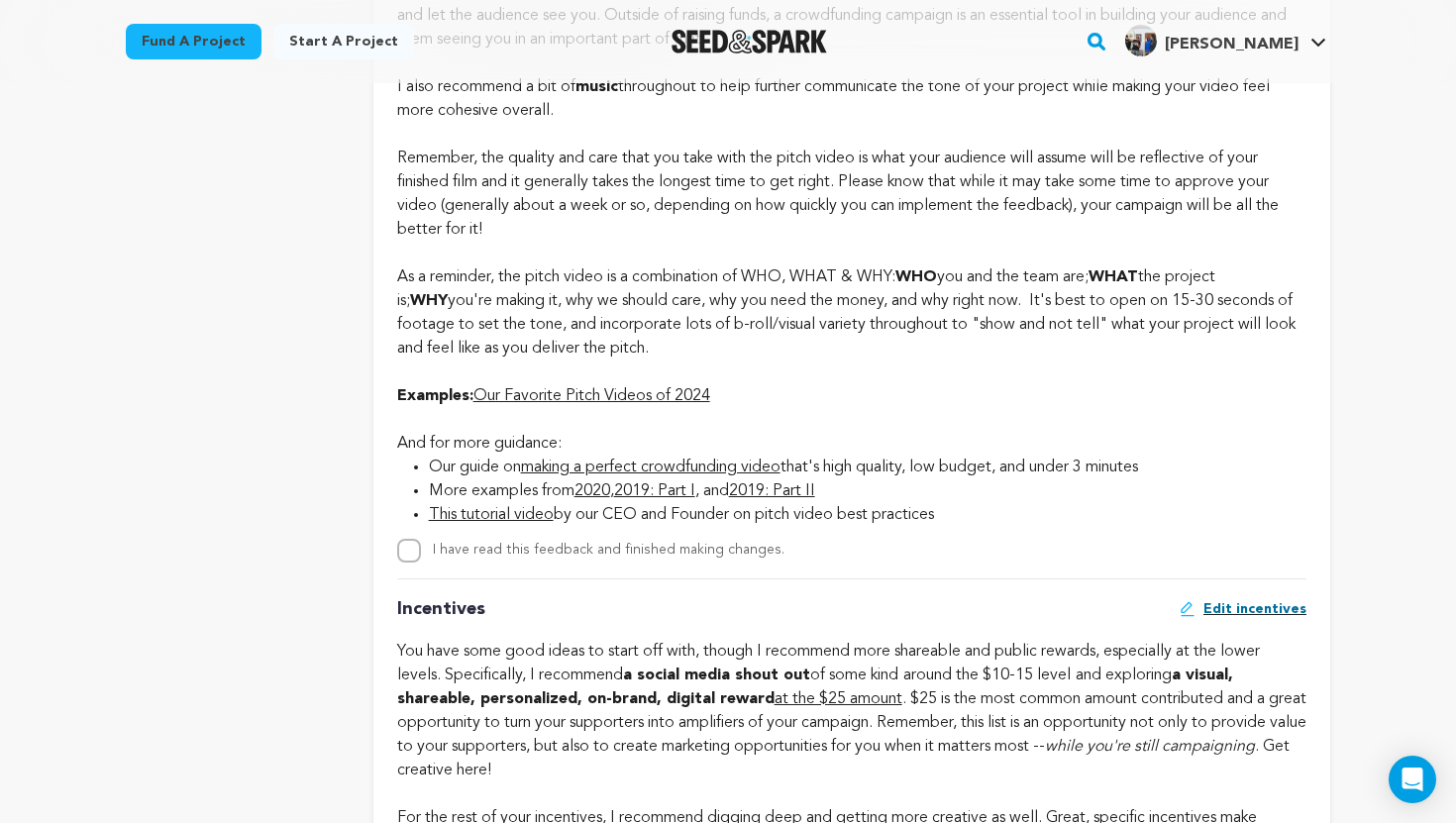click on "4.4
Delete Campaign
Copy public preview link
View project
Edit Project
View more option
View more option" at bounding box center (728, 1662) 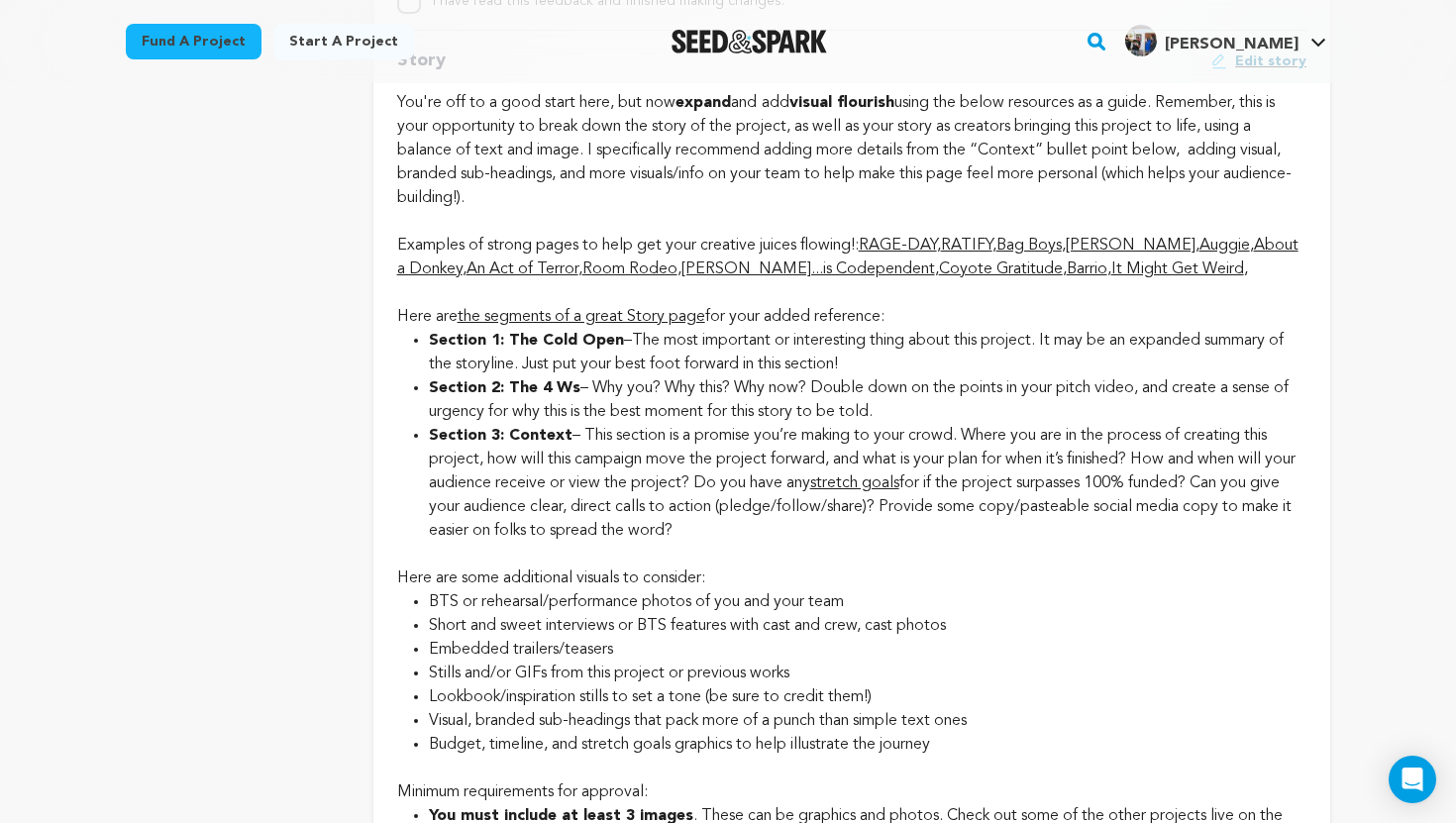 scroll, scrollTop: 5098, scrollLeft: 0, axis: vertical 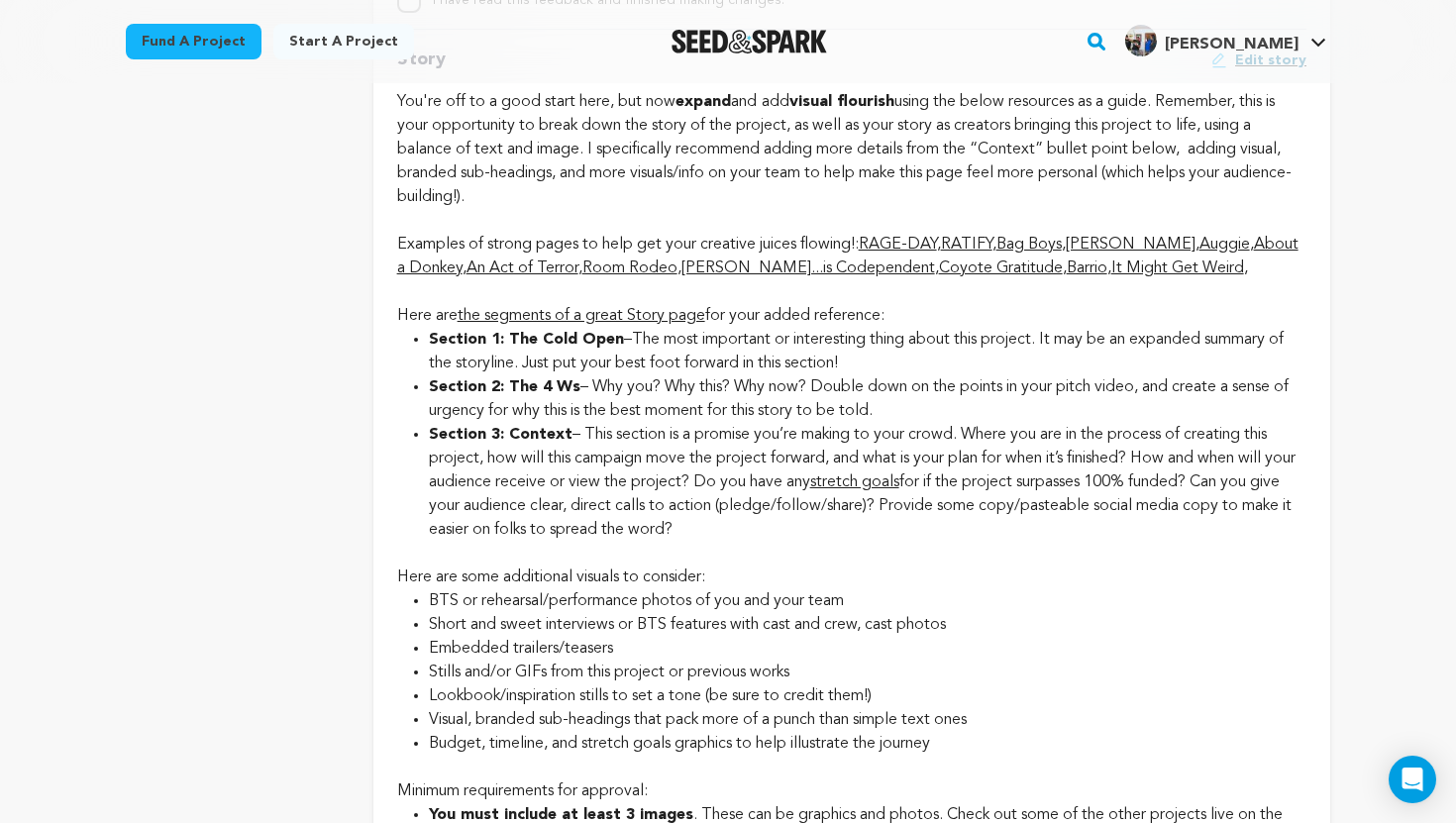 click on "4.4
Delete Campaign
Copy public preview link
View project
Edit Project
View more option
View more option" at bounding box center (728, -913) 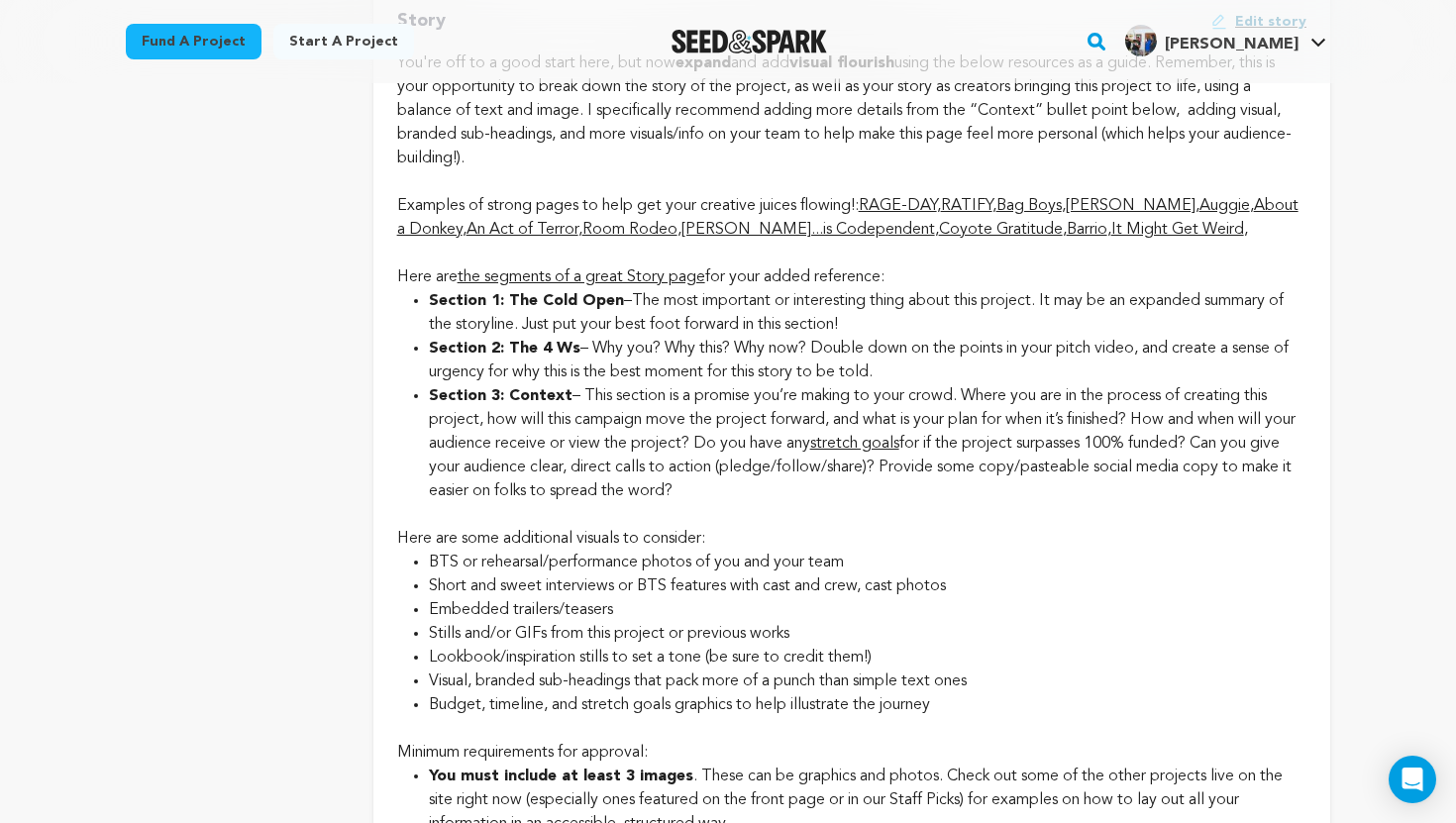 scroll, scrollTop: 5098, scrollLeft: 0, axis: vertical 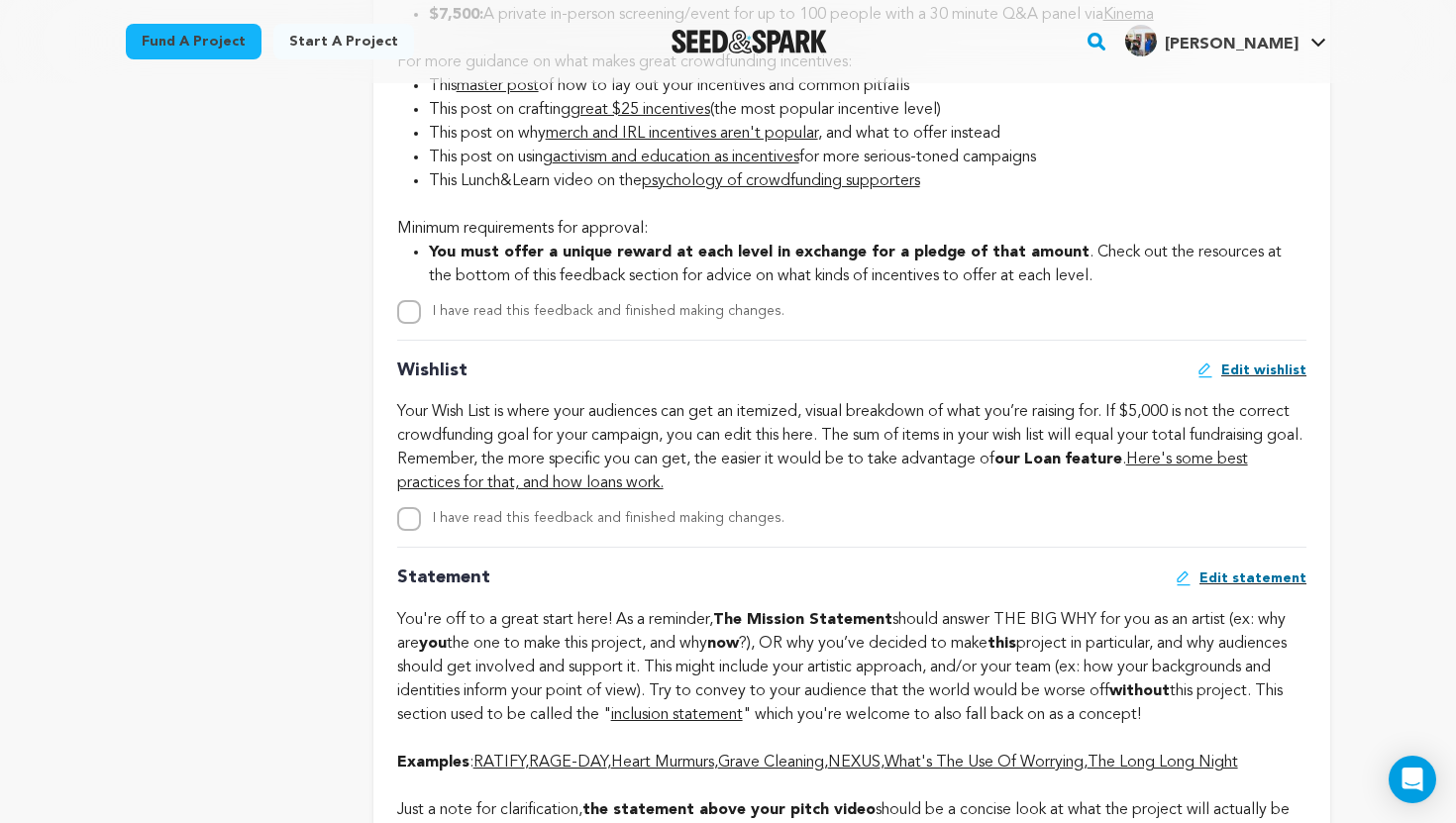 drag, startPoint x: 1448, startPoint y: 238, endPoint x: 1455, endPoint y: 413, distance: 175.13994 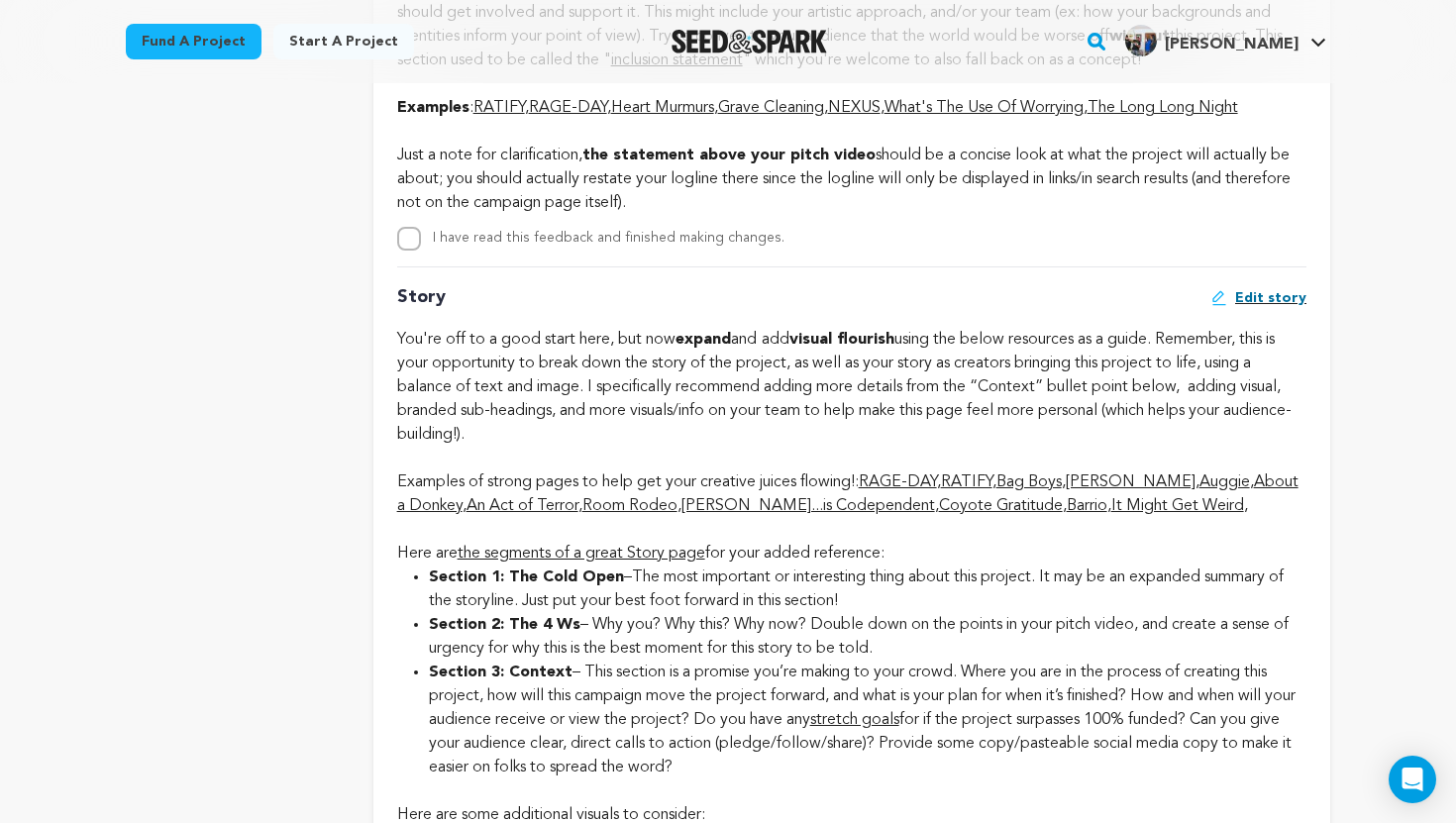drag, startPoint x: 1455, startPoint y: 413, endPoint x: 1455, endPoint y: 474, distance: 61 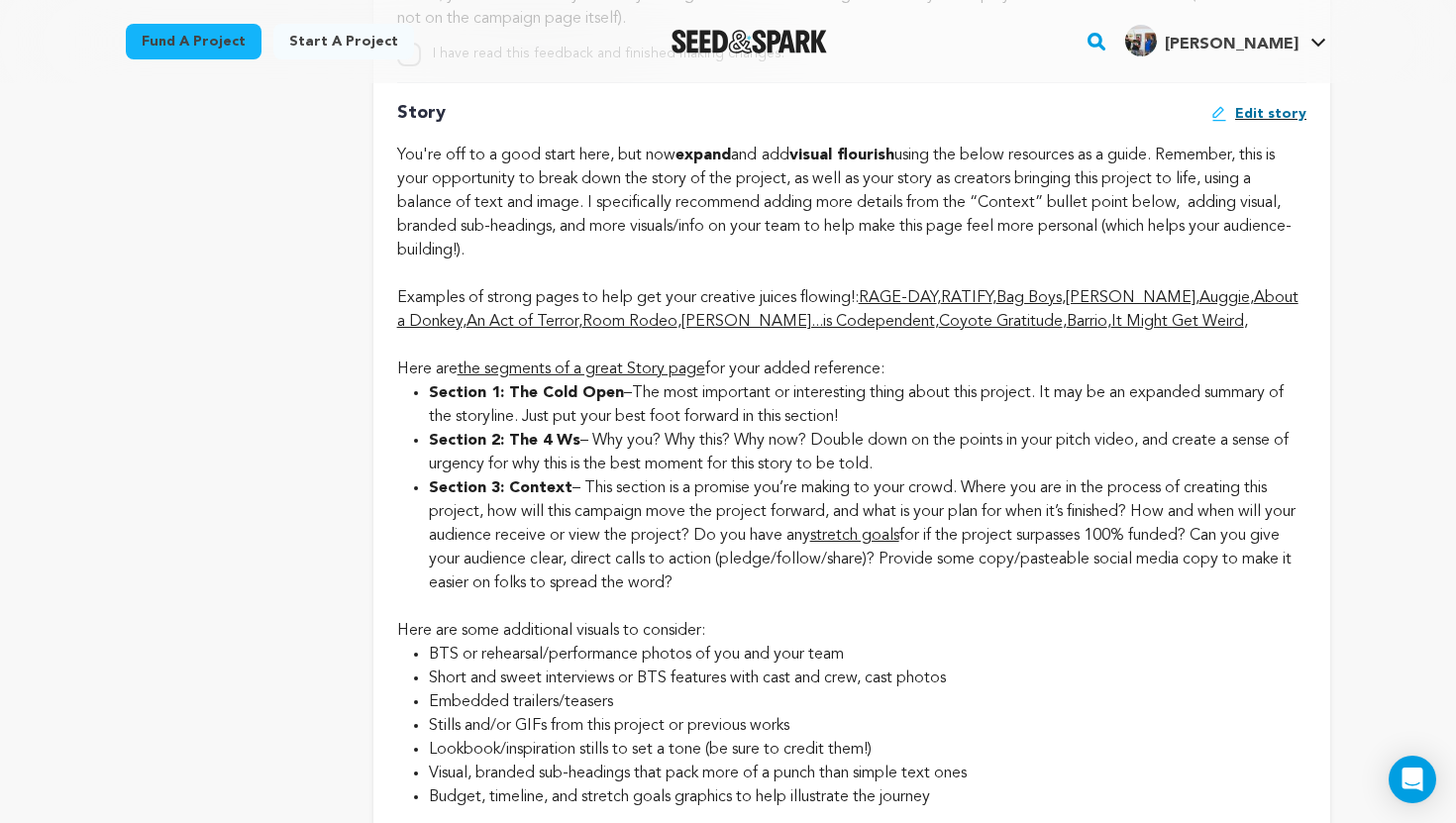 scroll, scrollTop: 5347, scrollLeft: 0, axis: vertical 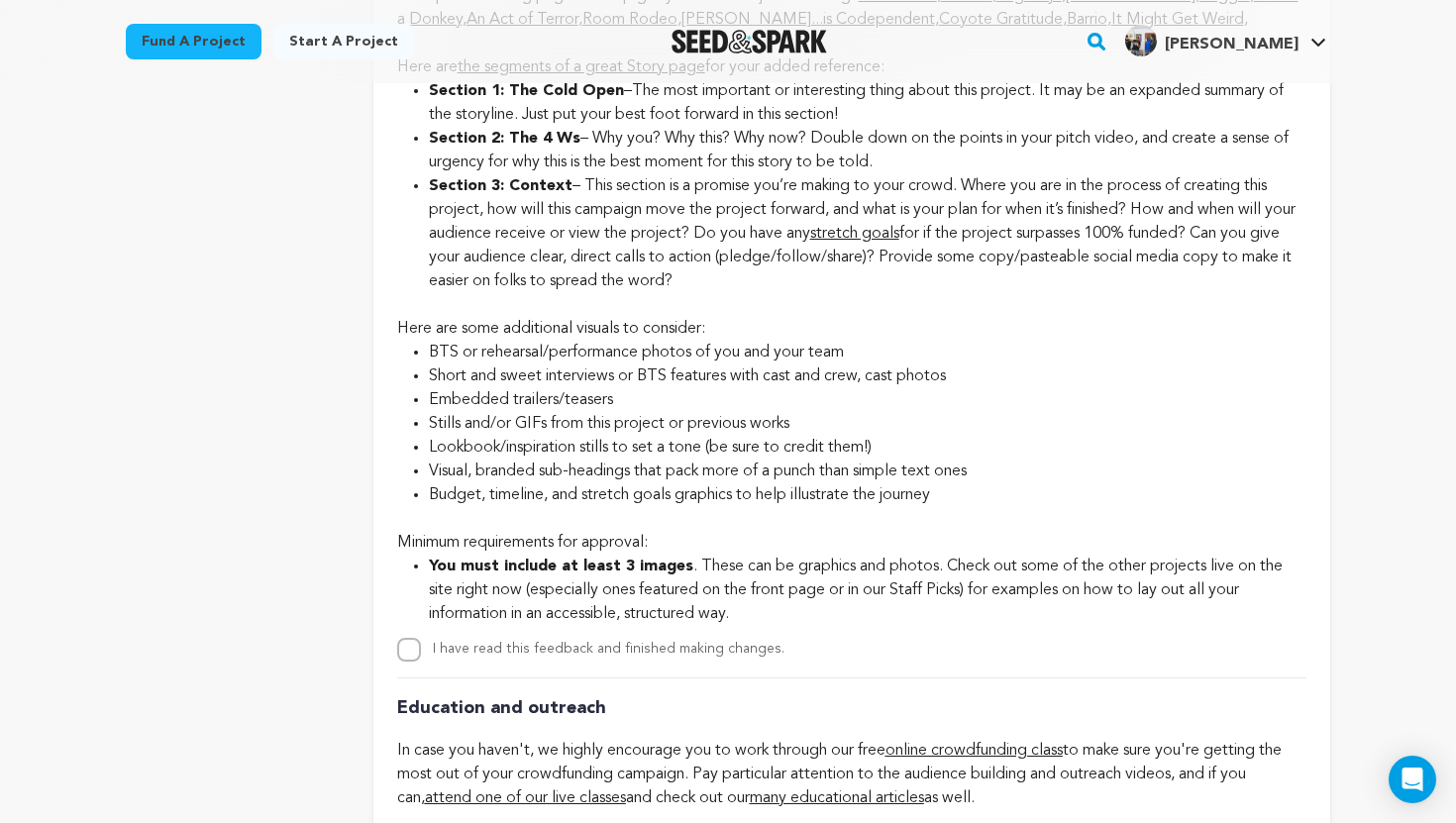 drag, startPoint x: 1455, startPoint y: 474, endPoint x: 1455, endPoint y: 520, distance: 46 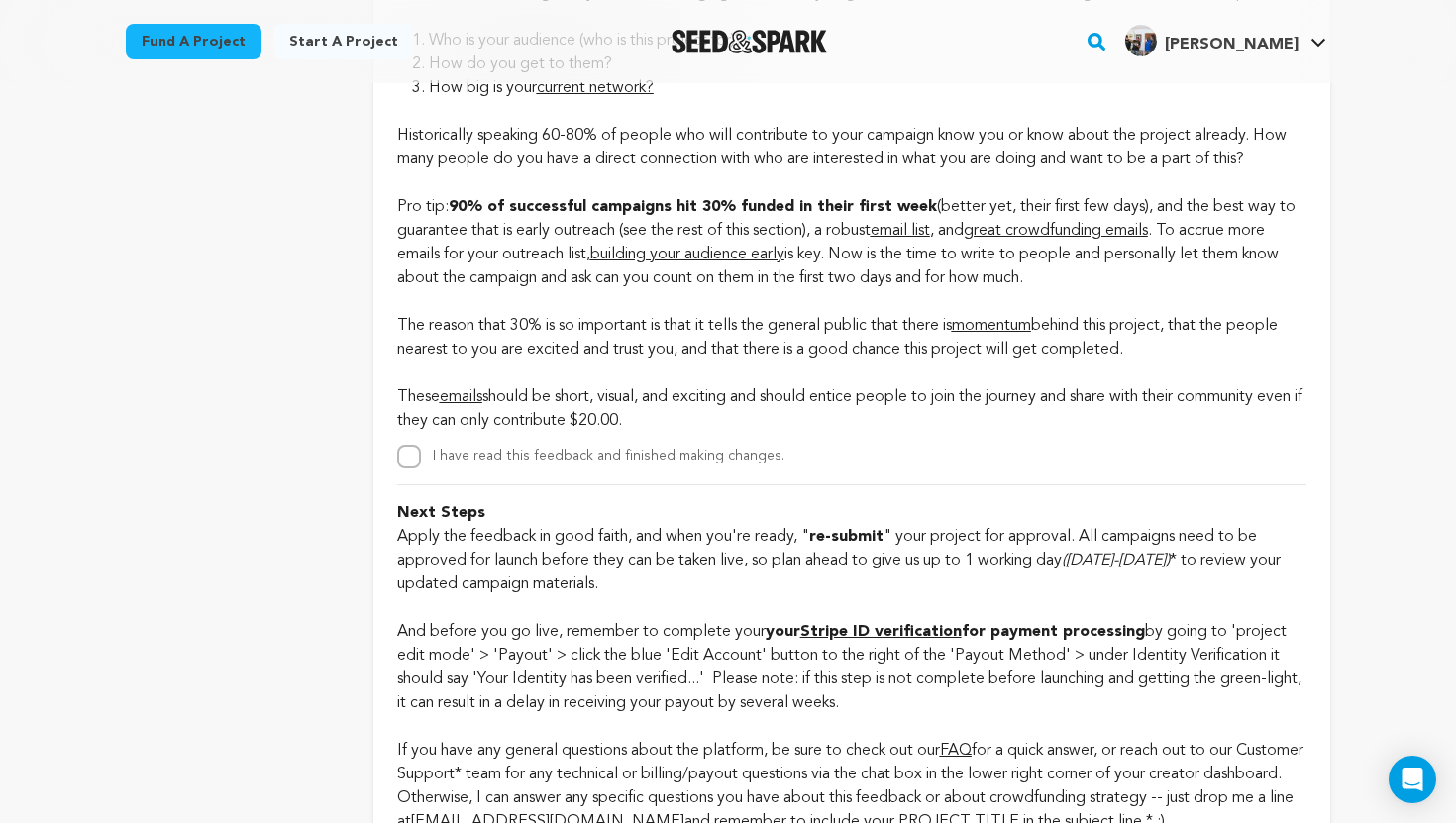 scroll, scrollTop: 6301, scrollLeft: 0, axis: vertical 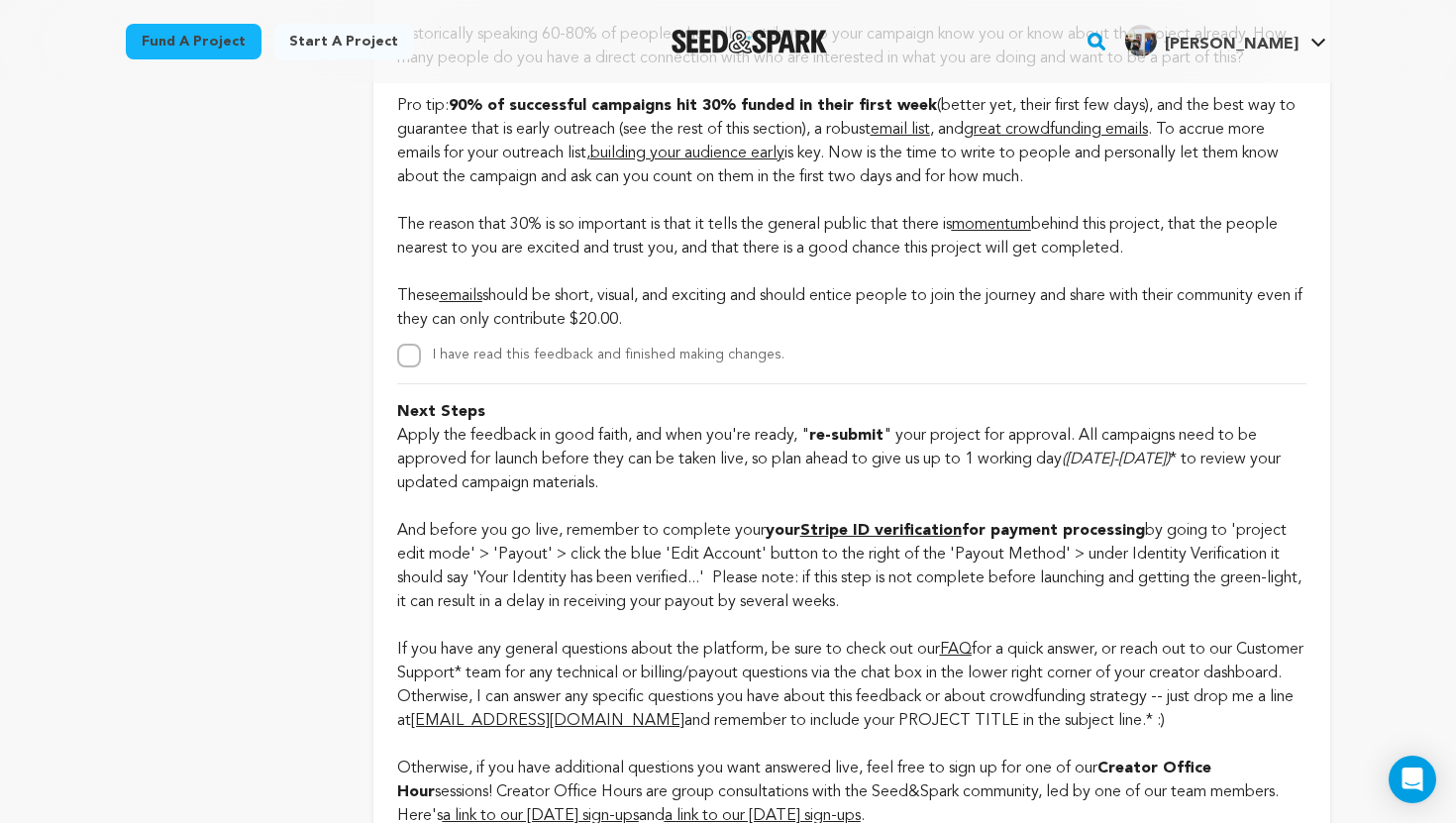 drag, startPoint x: 1455, startPoint y: 520, endPoint x: 1455, endPoint y: 609, distance: 89 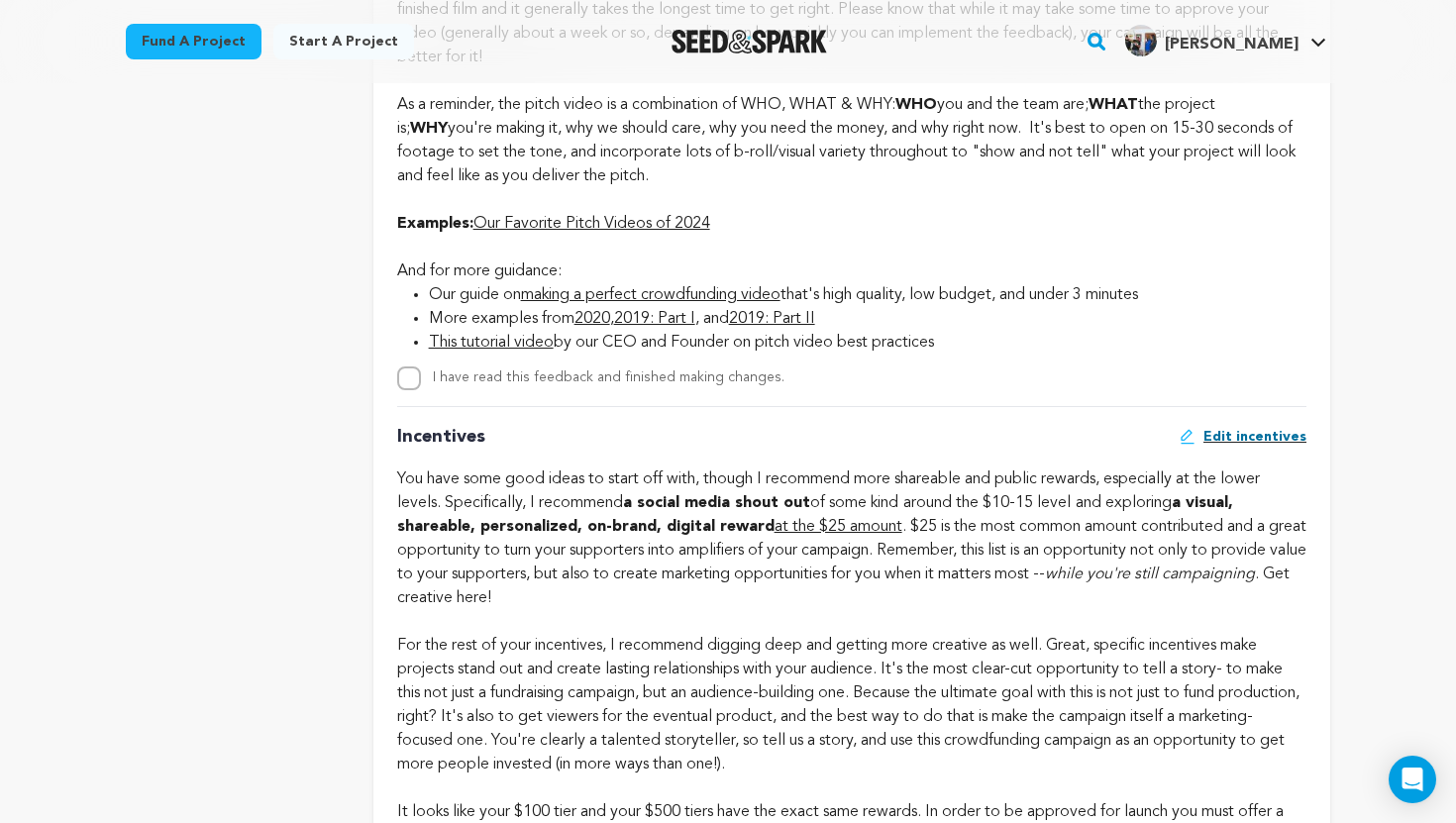 scroll, scrollTop: 2735, scrollLeft: 0, axis: vertical 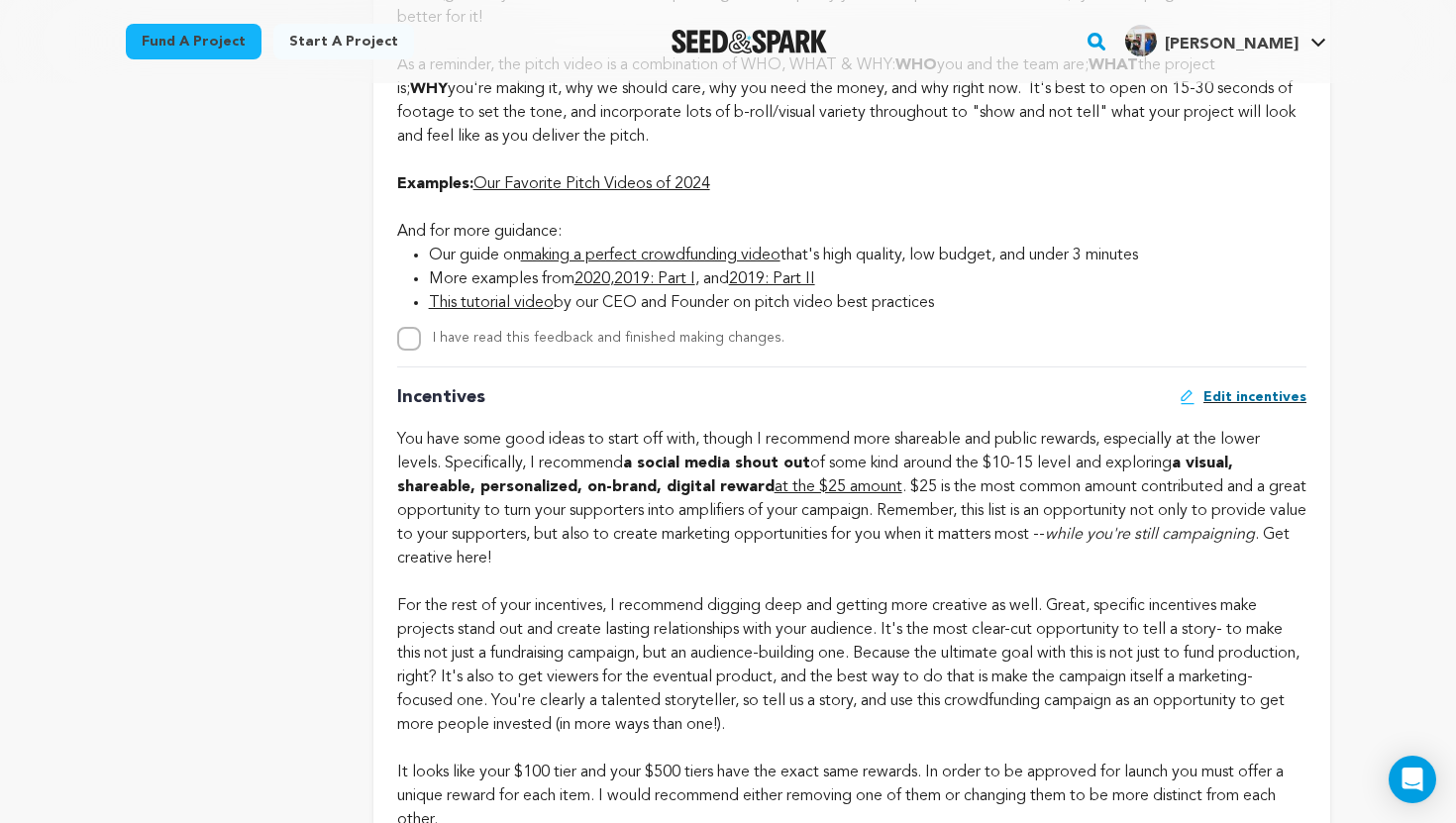 click on "4.4
Delete Campaign
Copy public preview link
View project
Edit Project
View more option
View more option" at bounding box center (728, 1450) 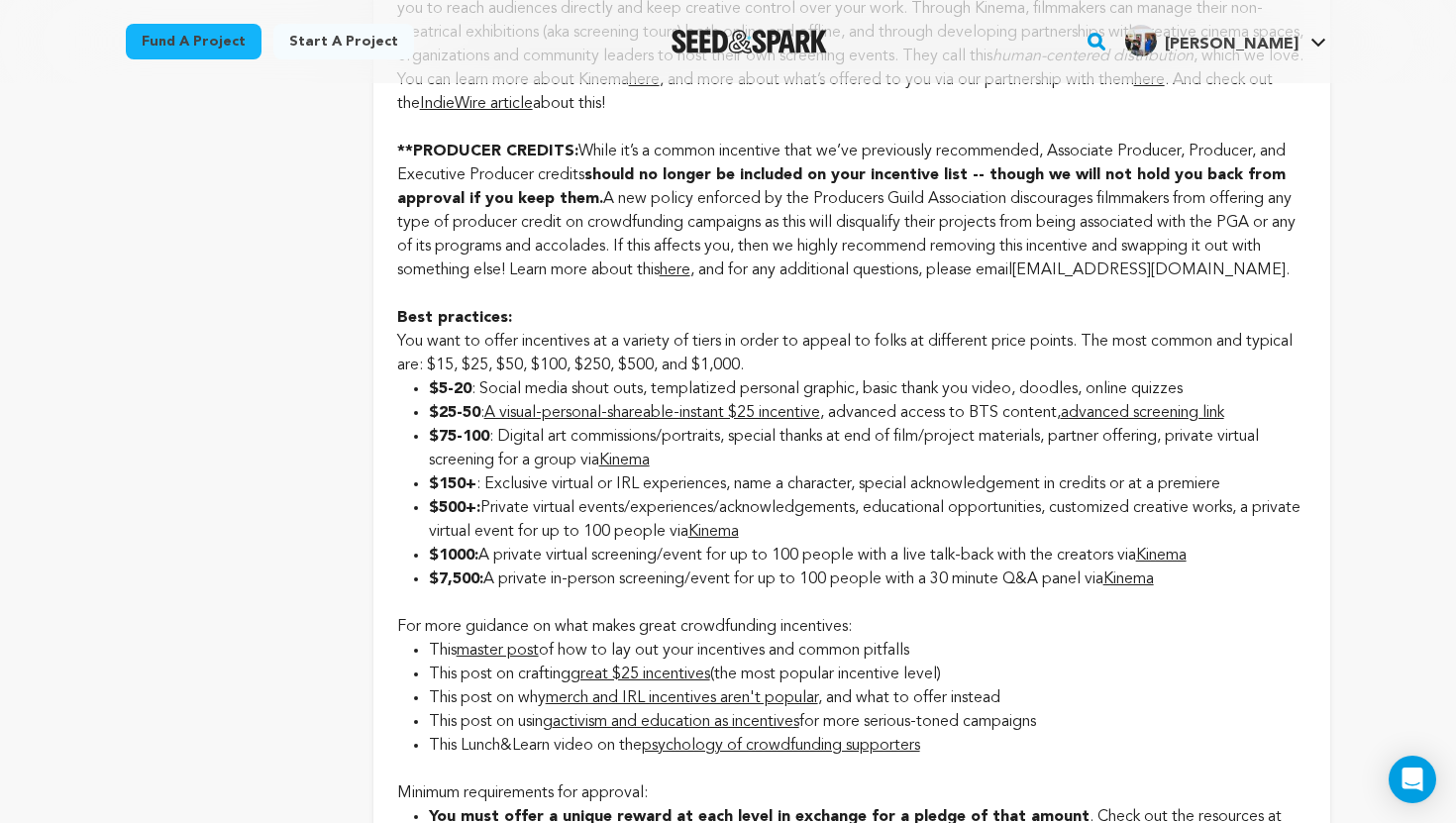scroll, scrollTop: 3647, scrollLeft: 0, axis: vertical 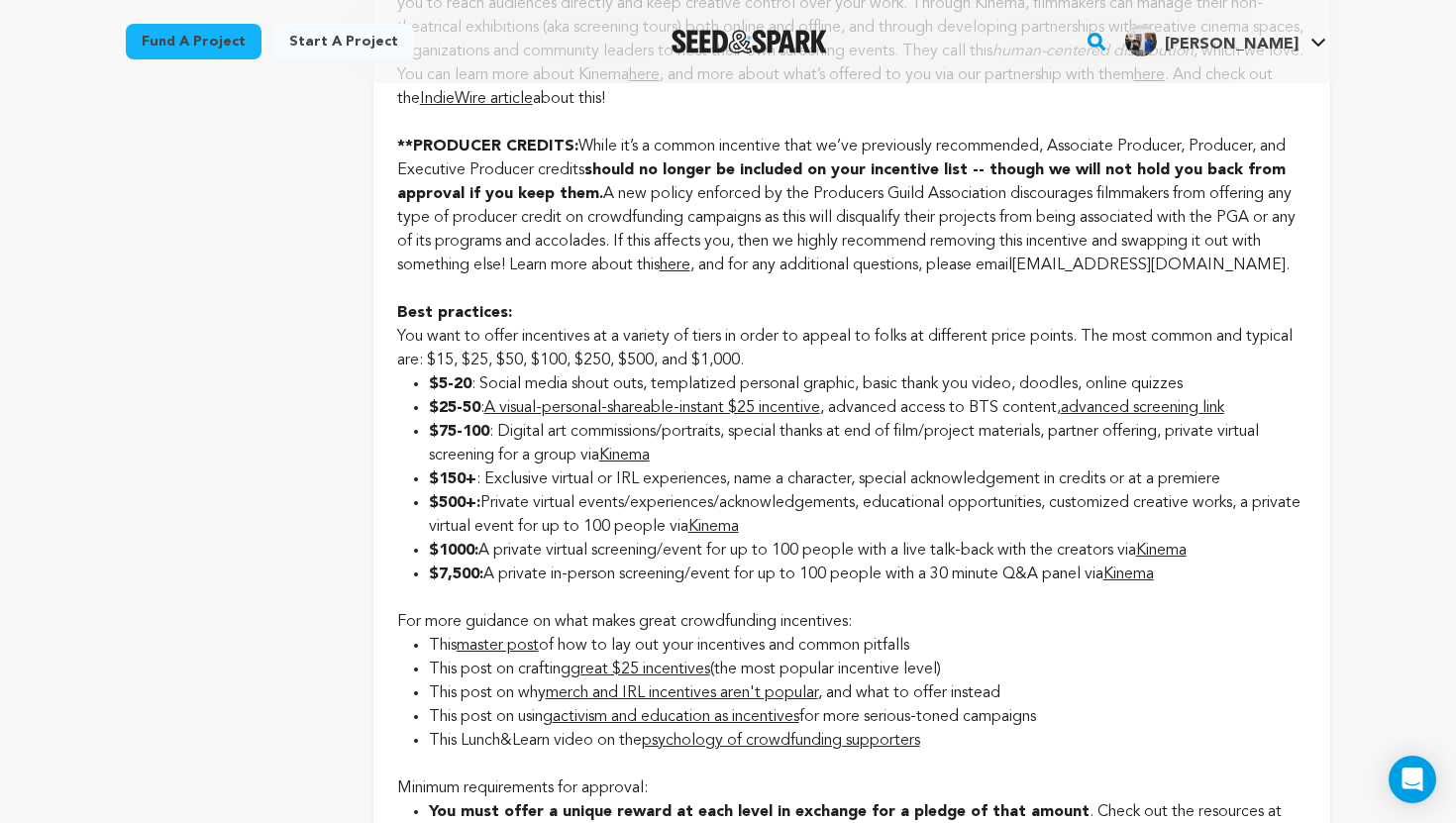 click on "Kinema" at bounding box center (1161, 551) 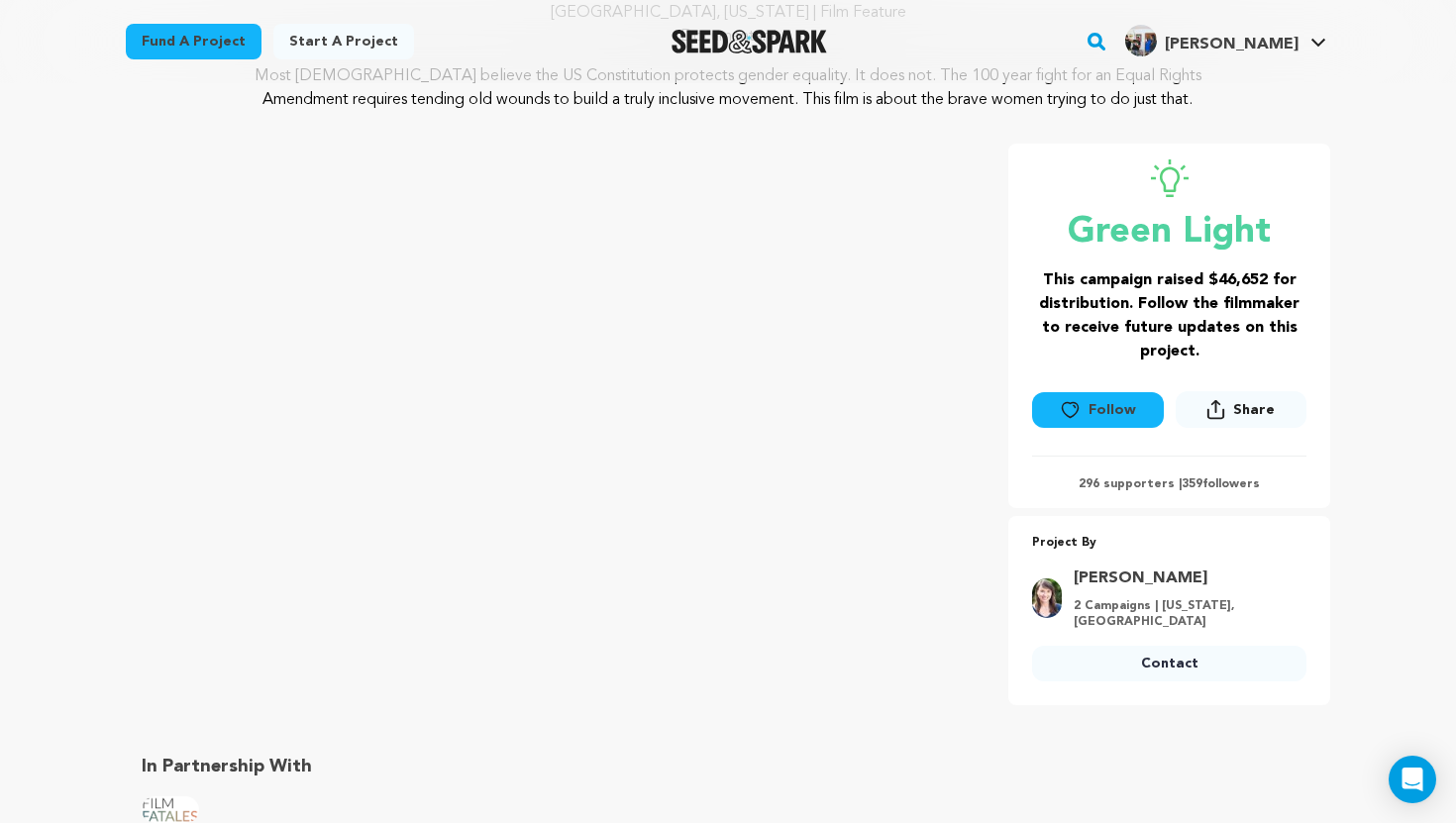 scroll, scrollTop: 238, scrollLeft: 0, axis: vertical 